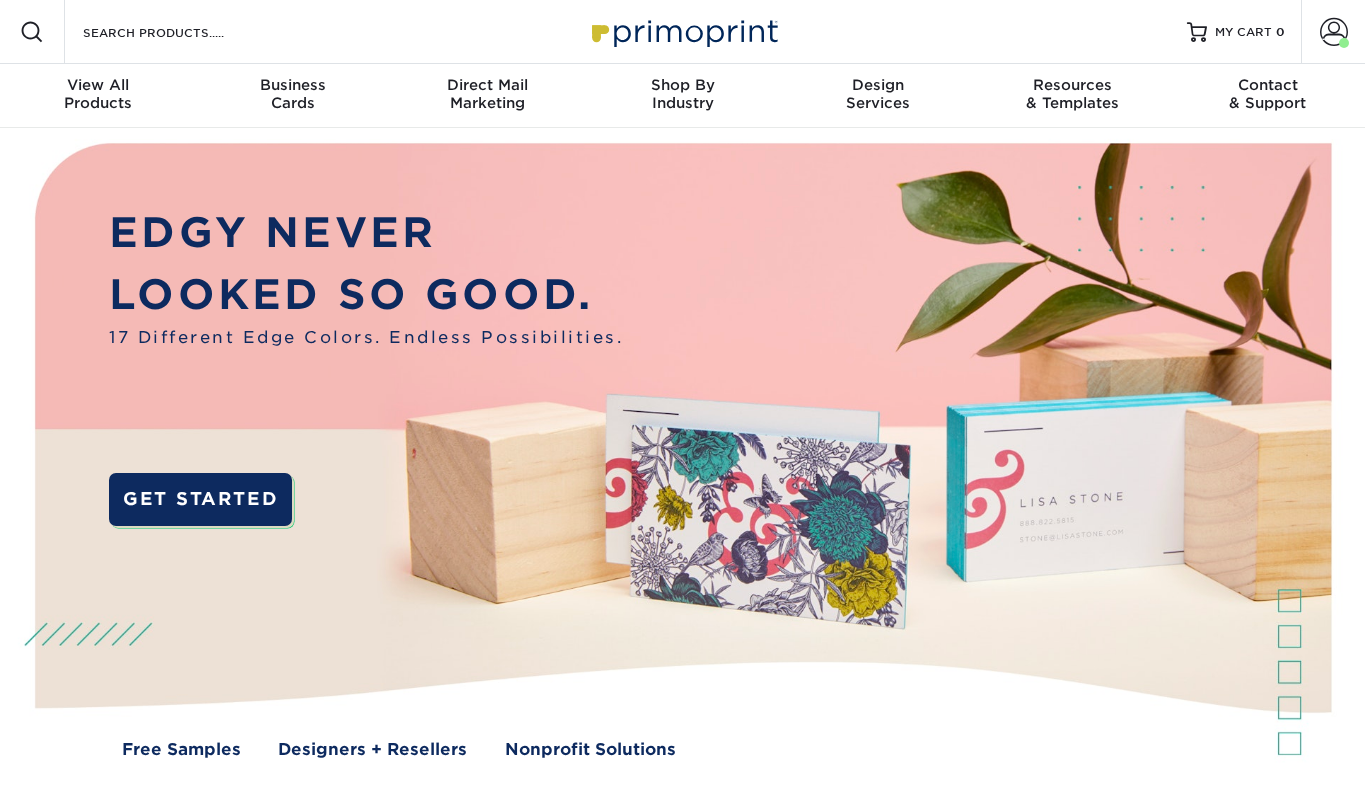 scroll, scrollTop: 0, scrollLeft: 0, axis: both 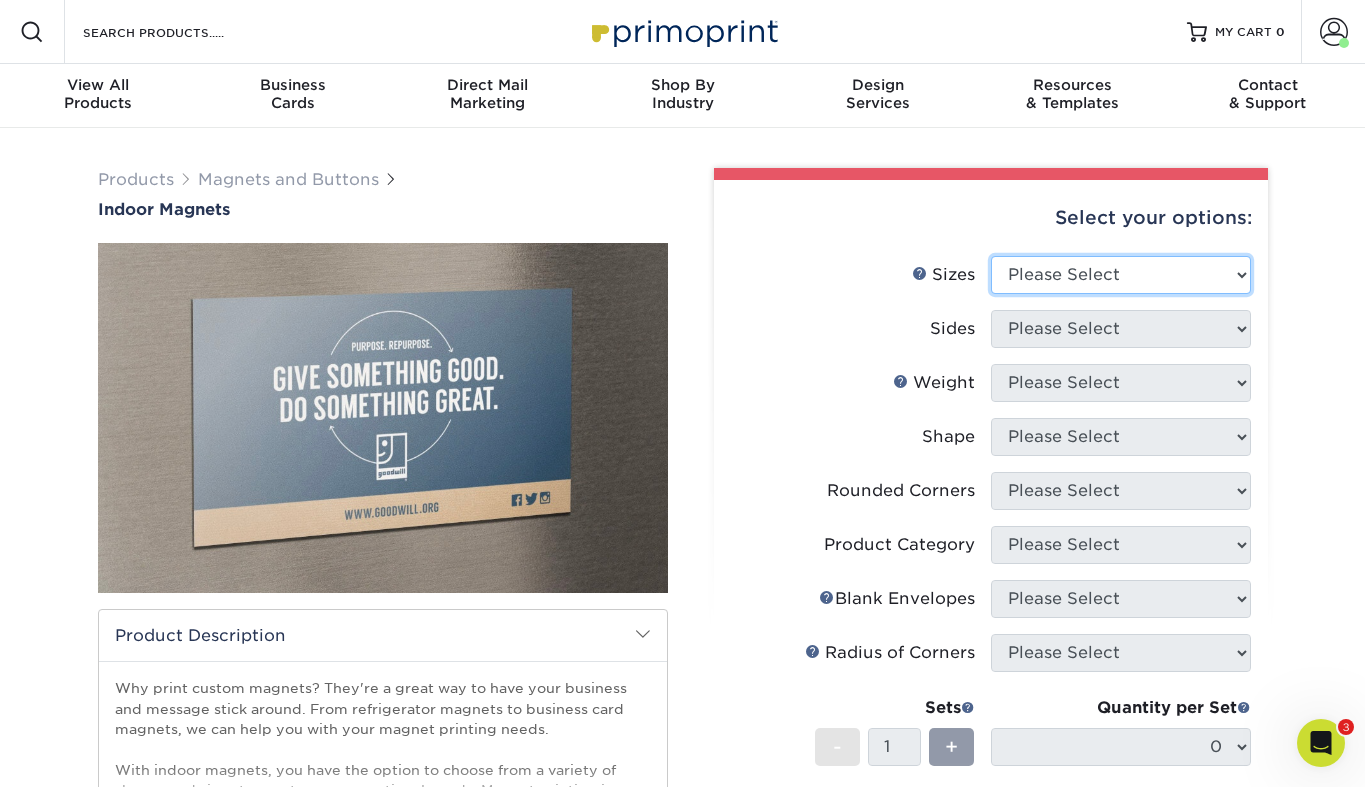 select on "4.00x6.00" 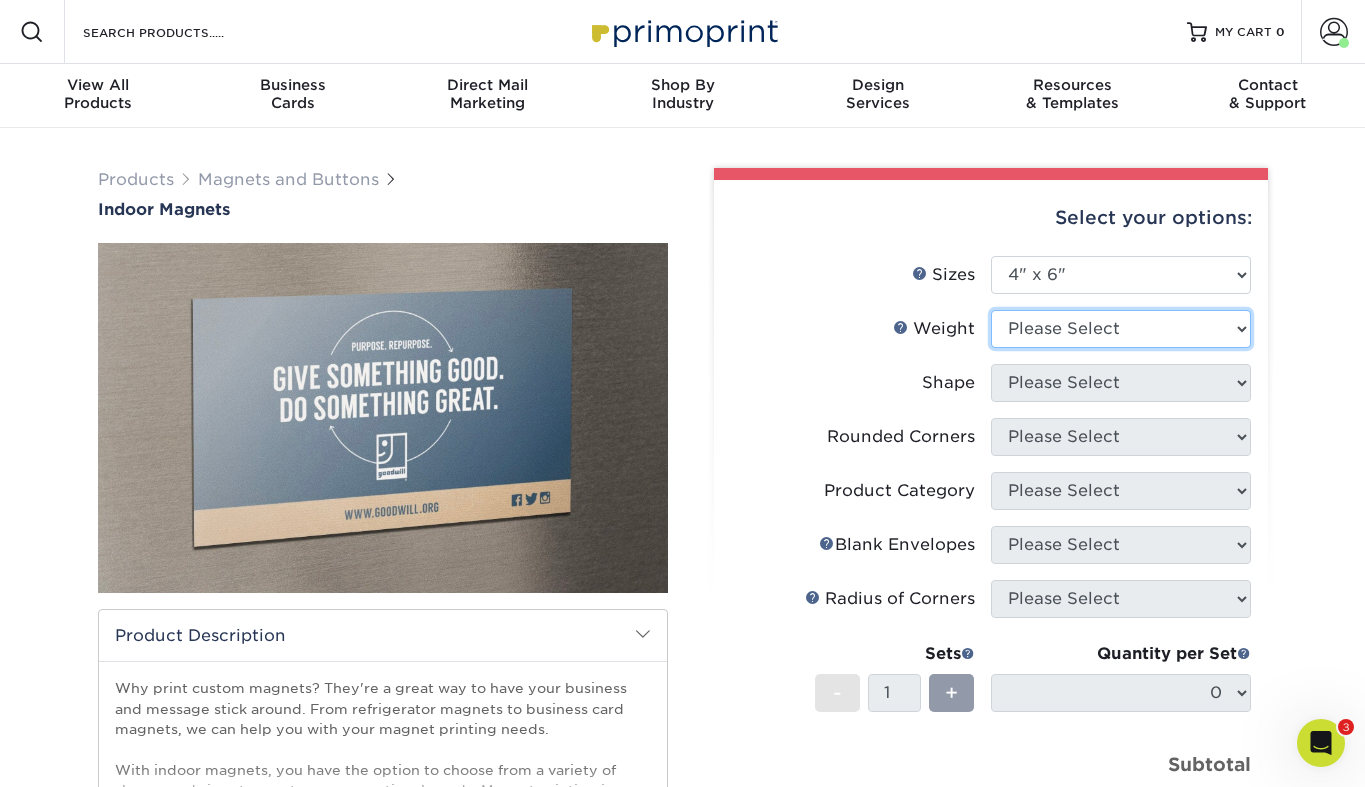 select on "MAGNET" 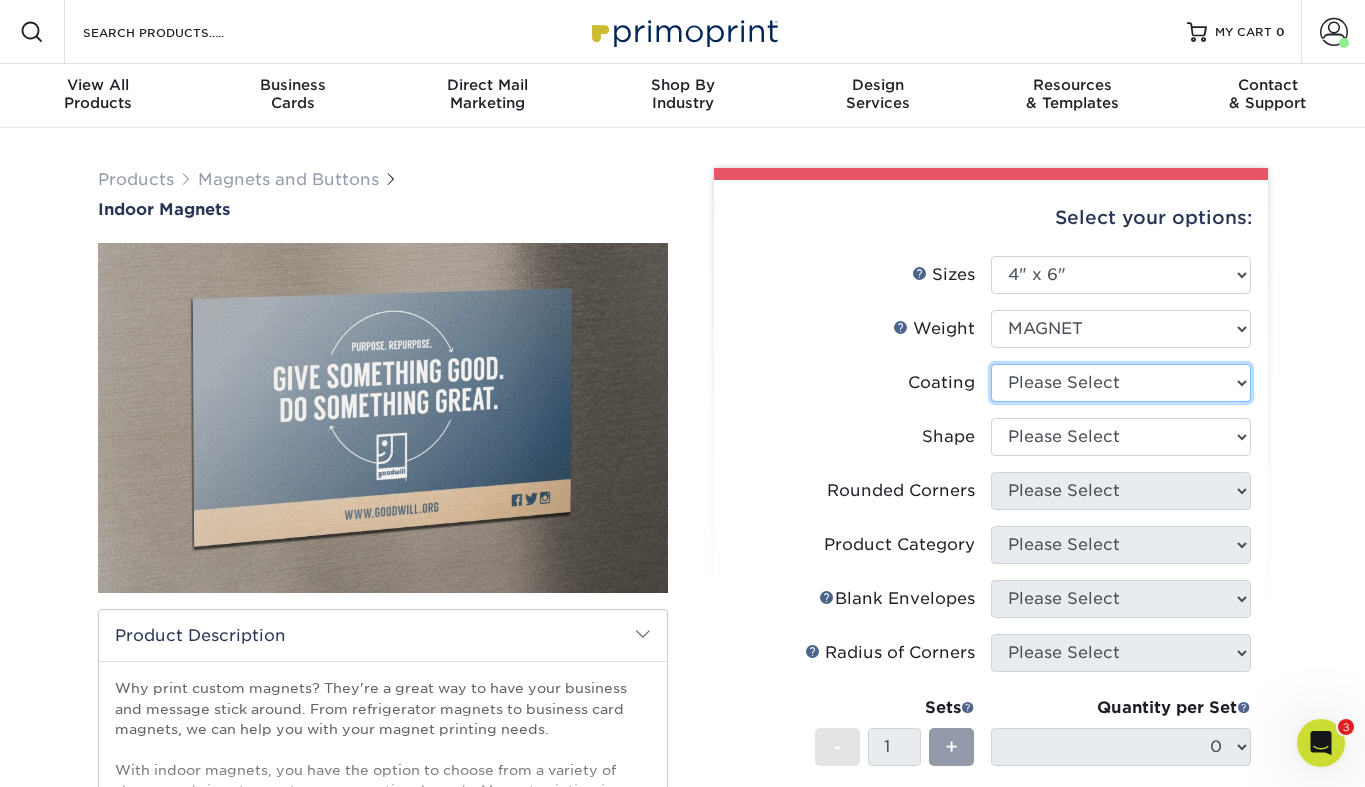 select on "3e7618de-abca-4bda-9f97-8b9129e913d8" 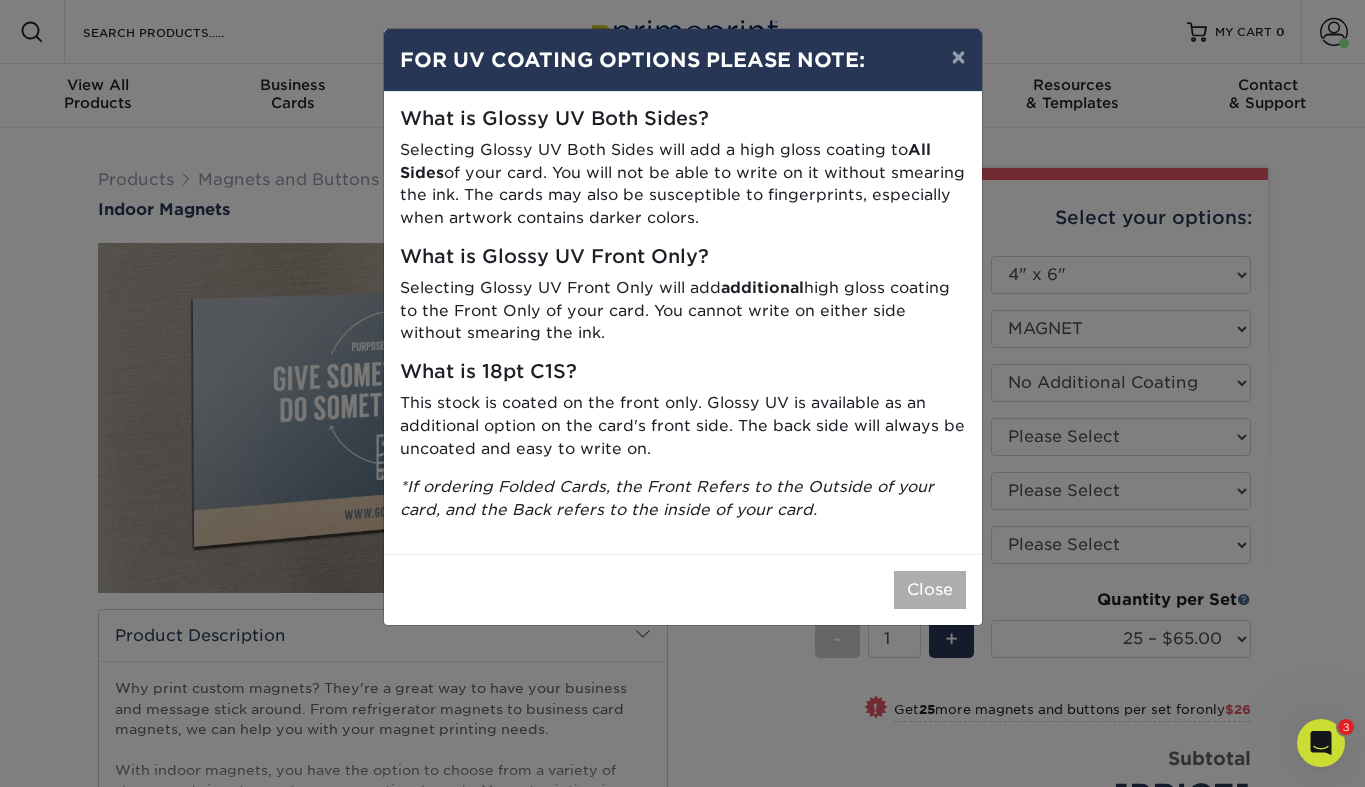 click on "Close" at bounding box center [930, 590] 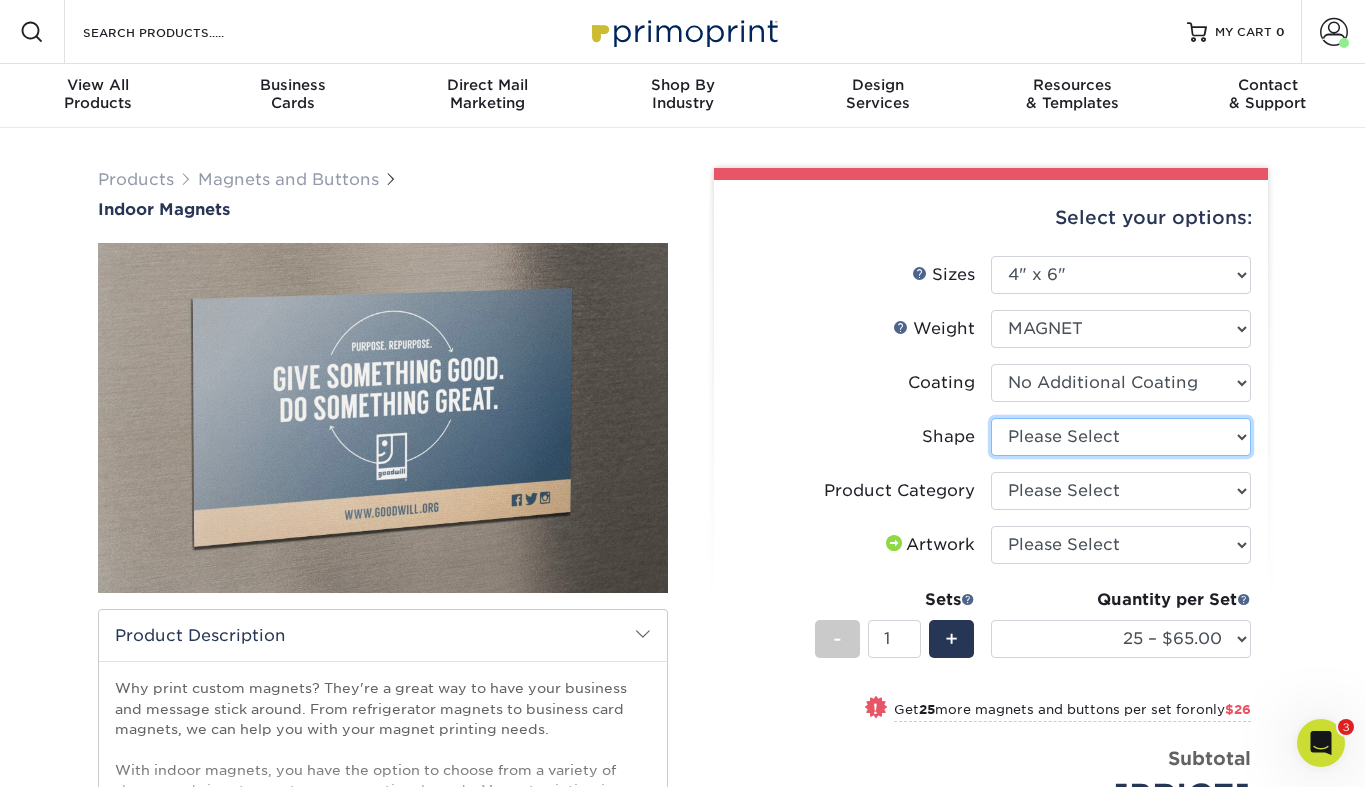 select on "standard" 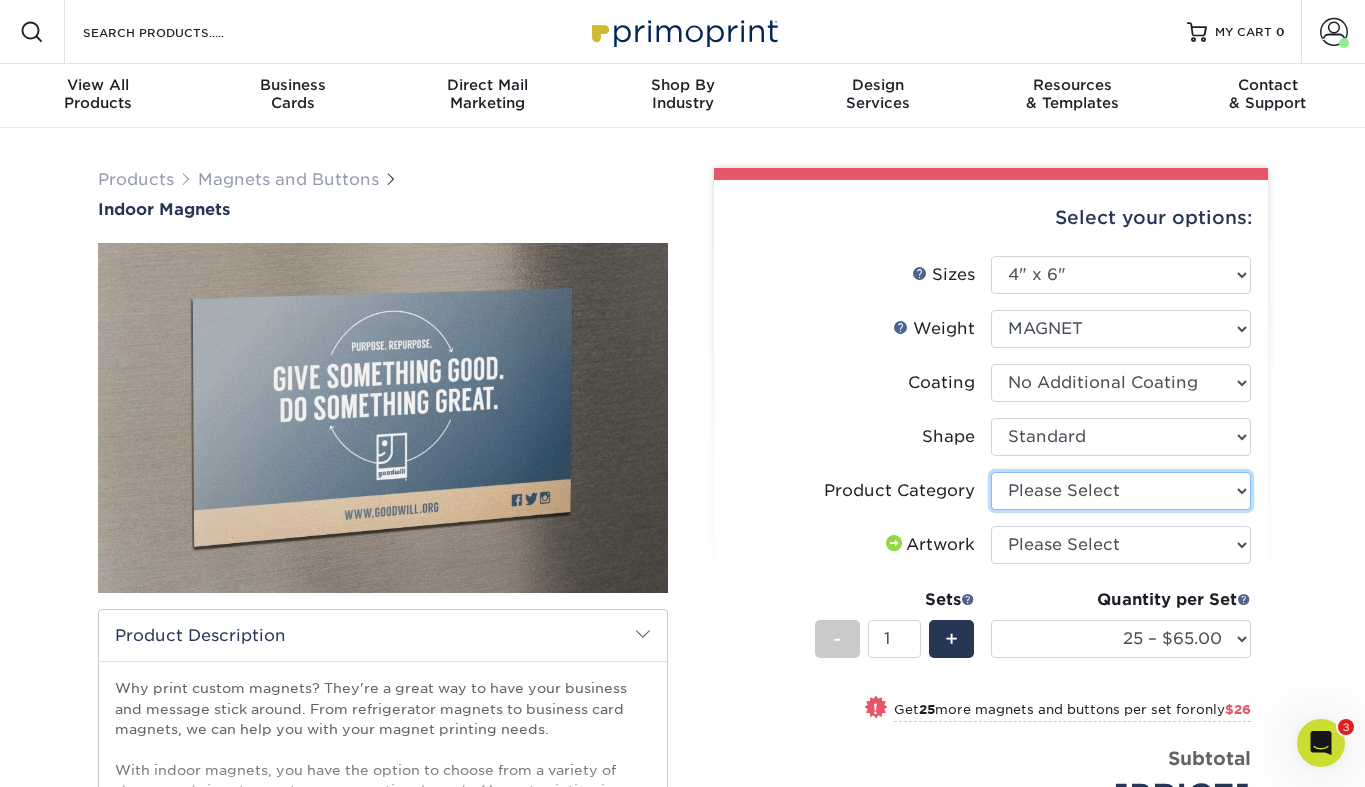 select on "[UUID]" 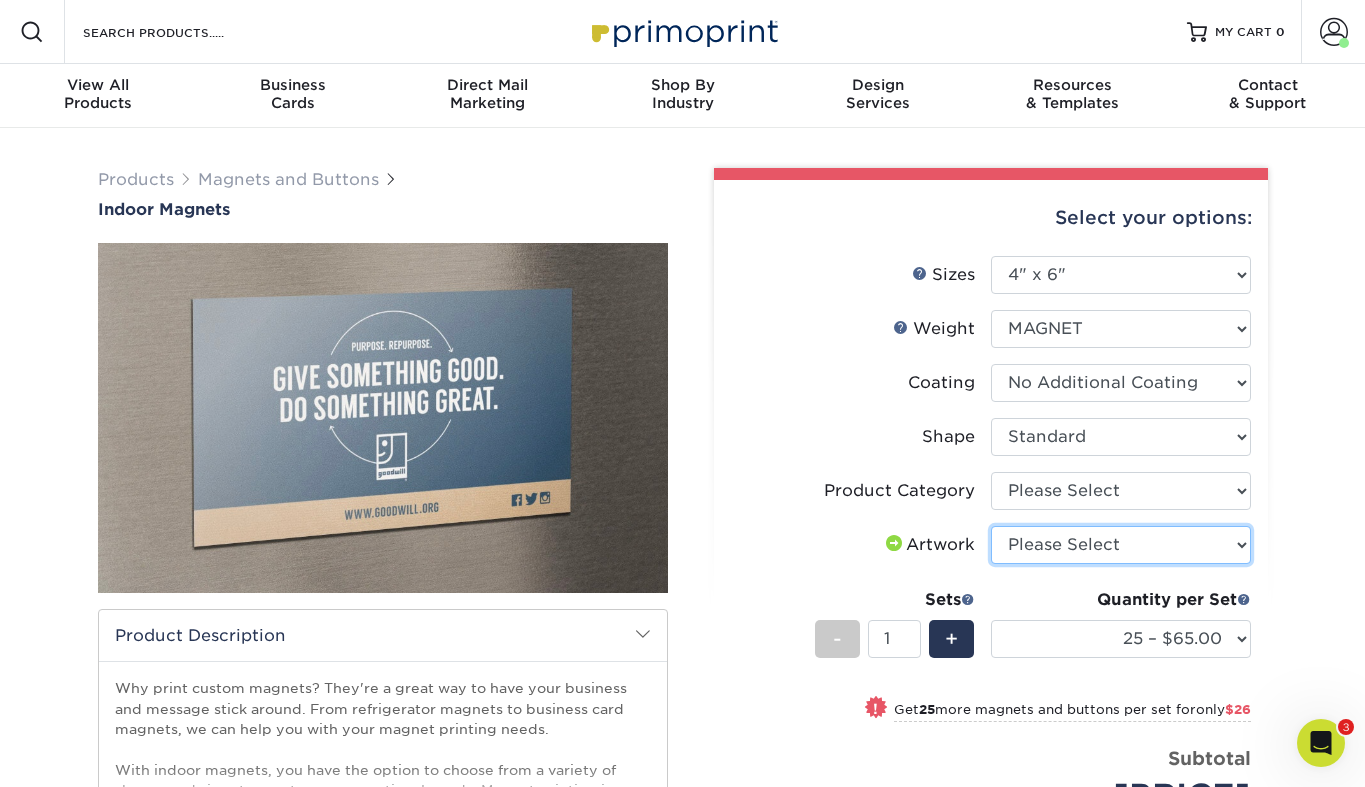 select on "upload" 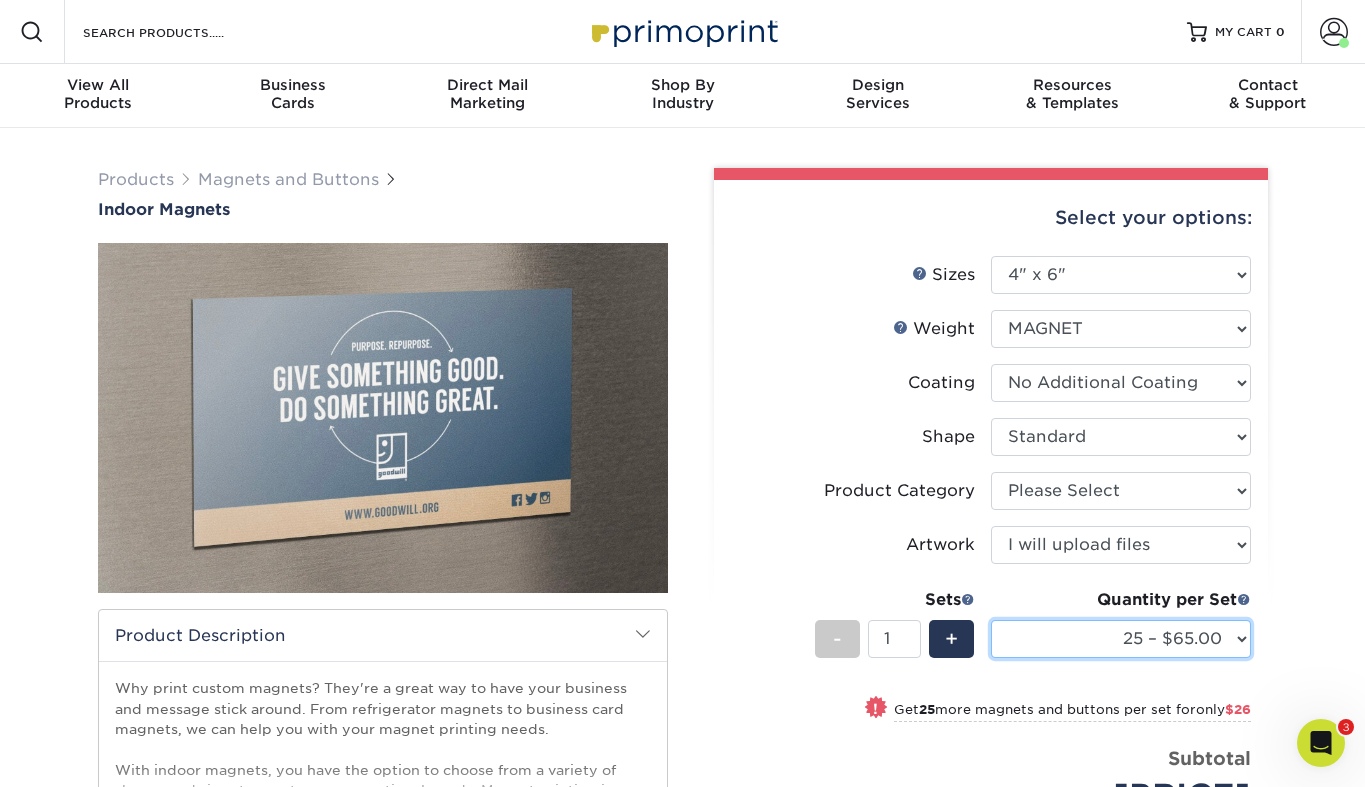 select on "[NUMBER] – [PRICE]" 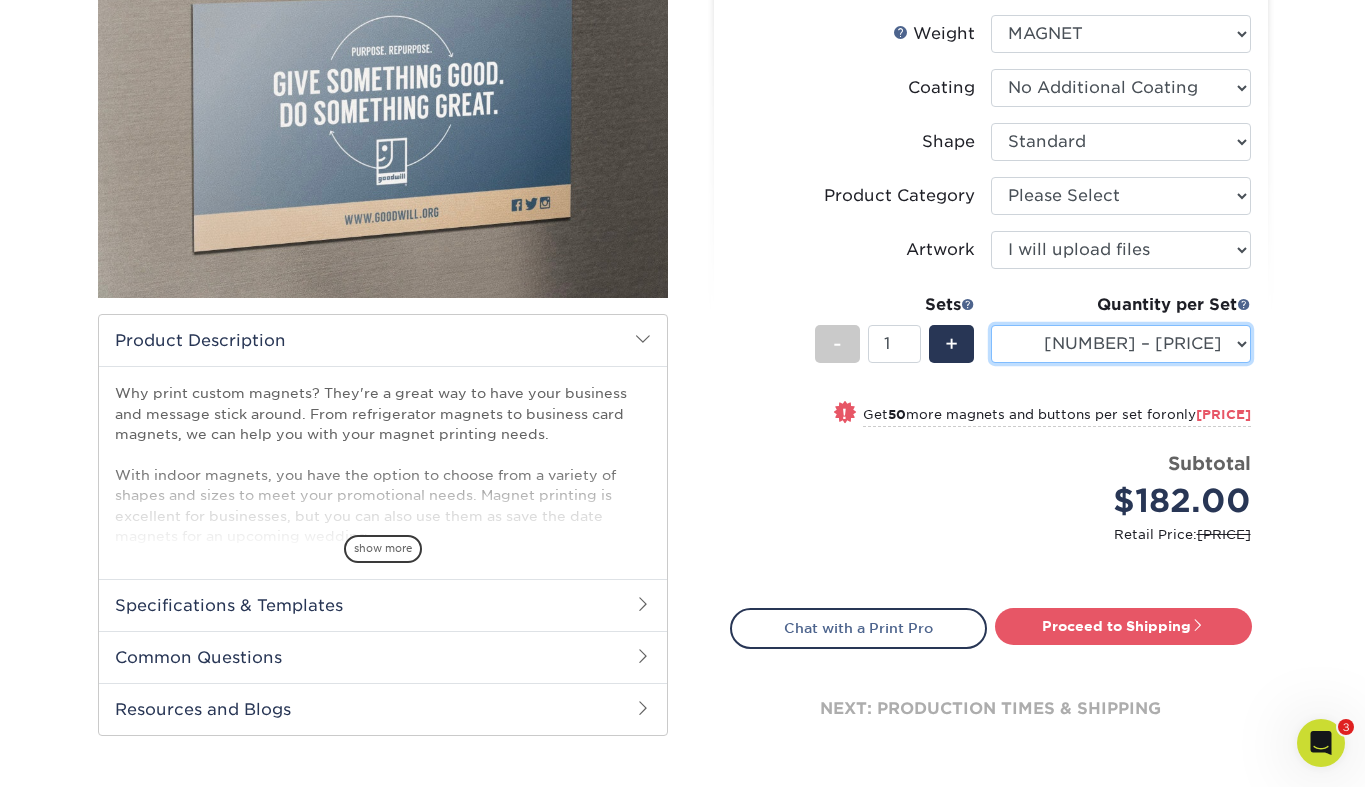 scroll, scrollTop: 342, scrollLeft: 0, axis: vertical 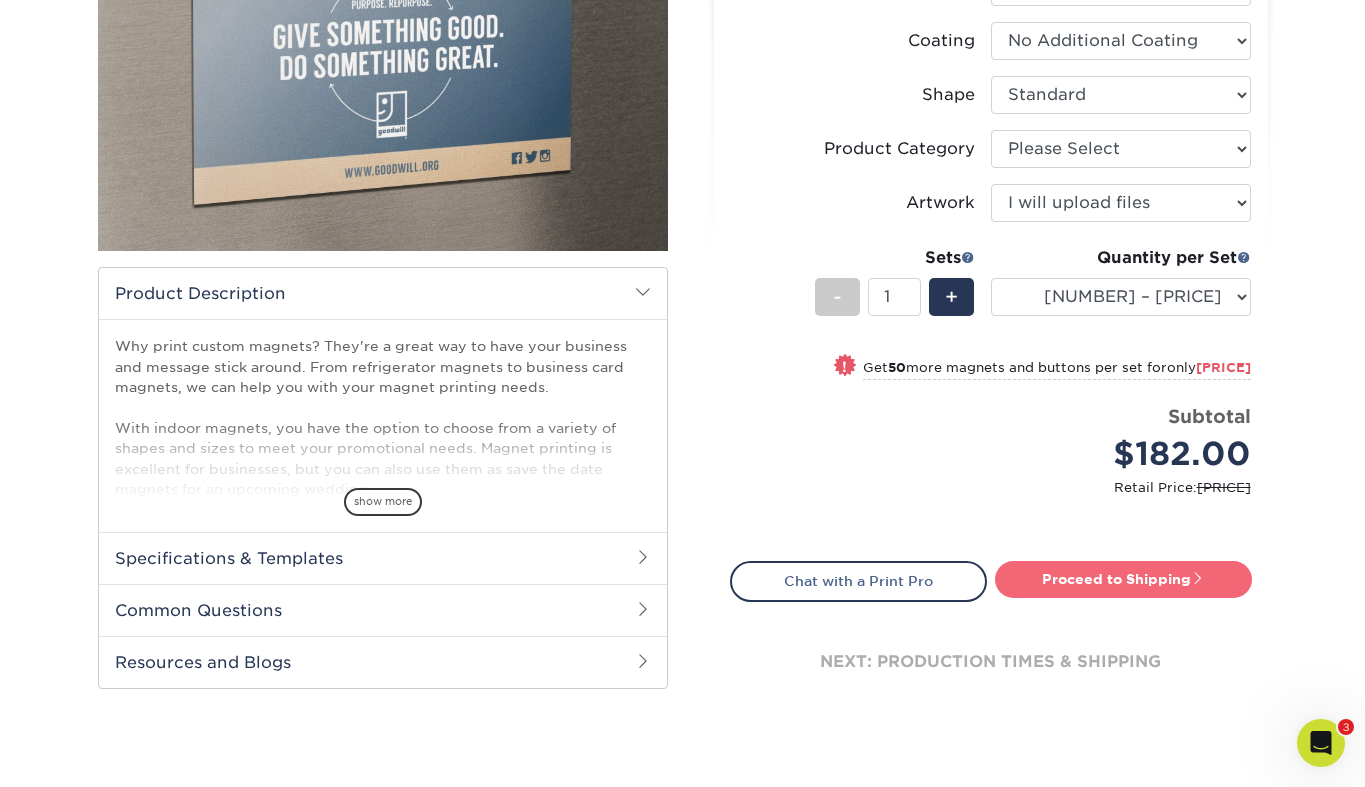 click on "Proceed to Shipping" at bounding box center [1123, 579] 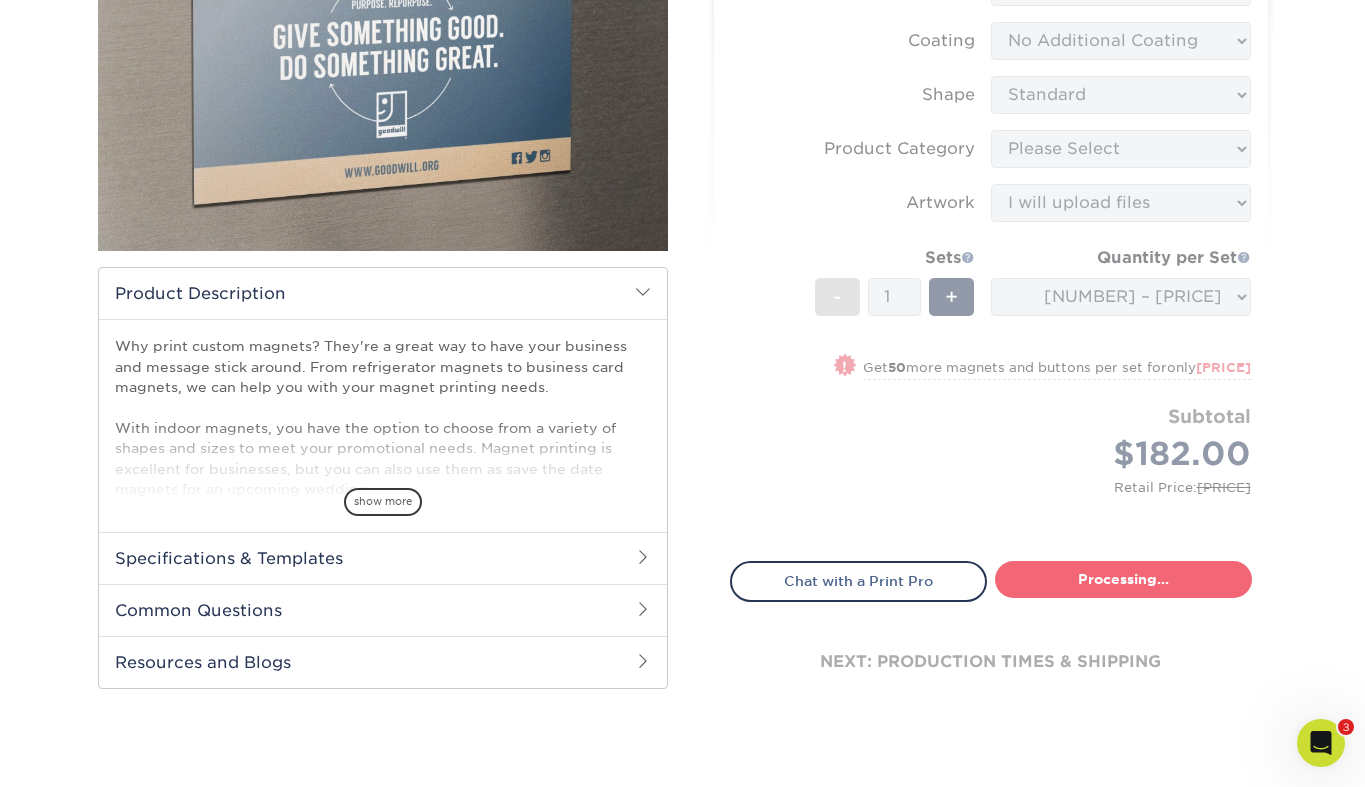 select on "[UUID]" 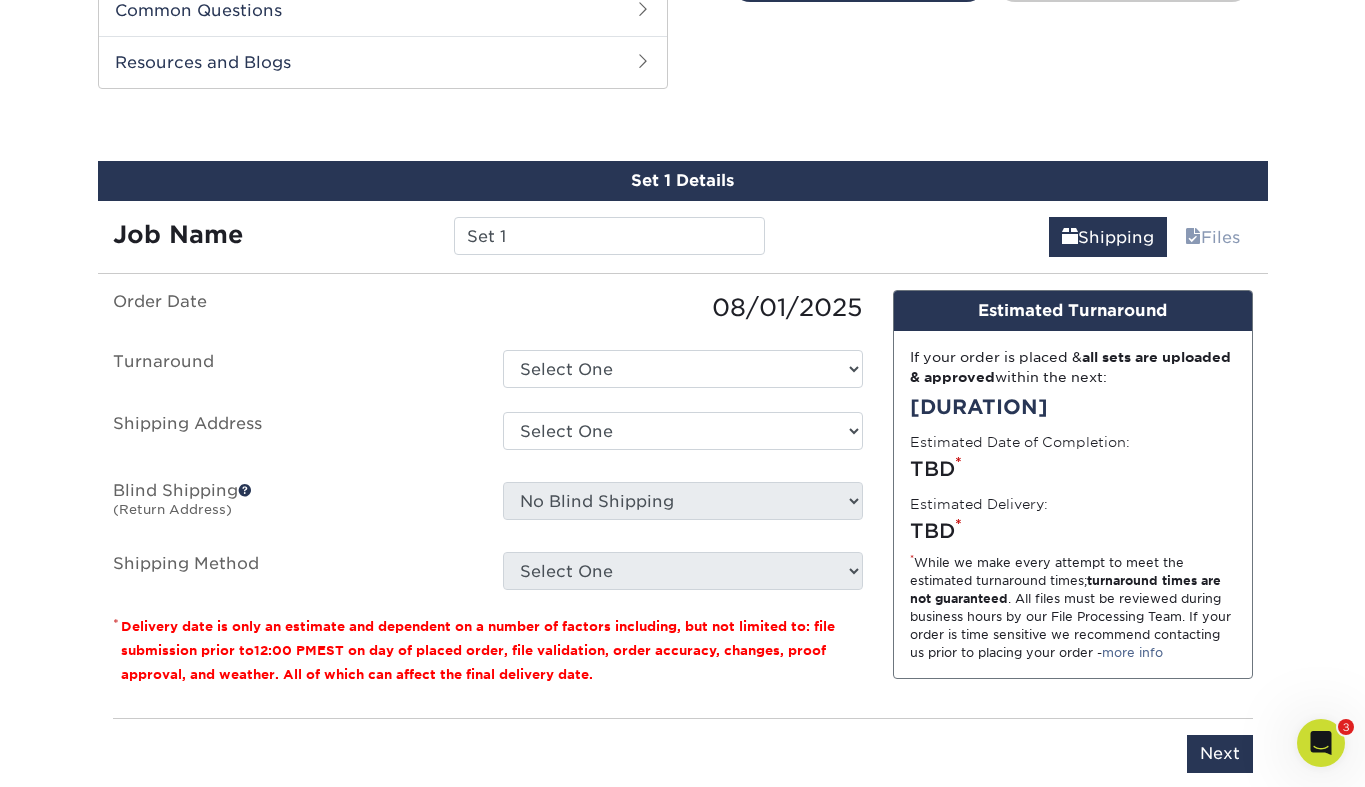 scroll, scrollTop: 956, scrollLeft: 0, axis: vertical 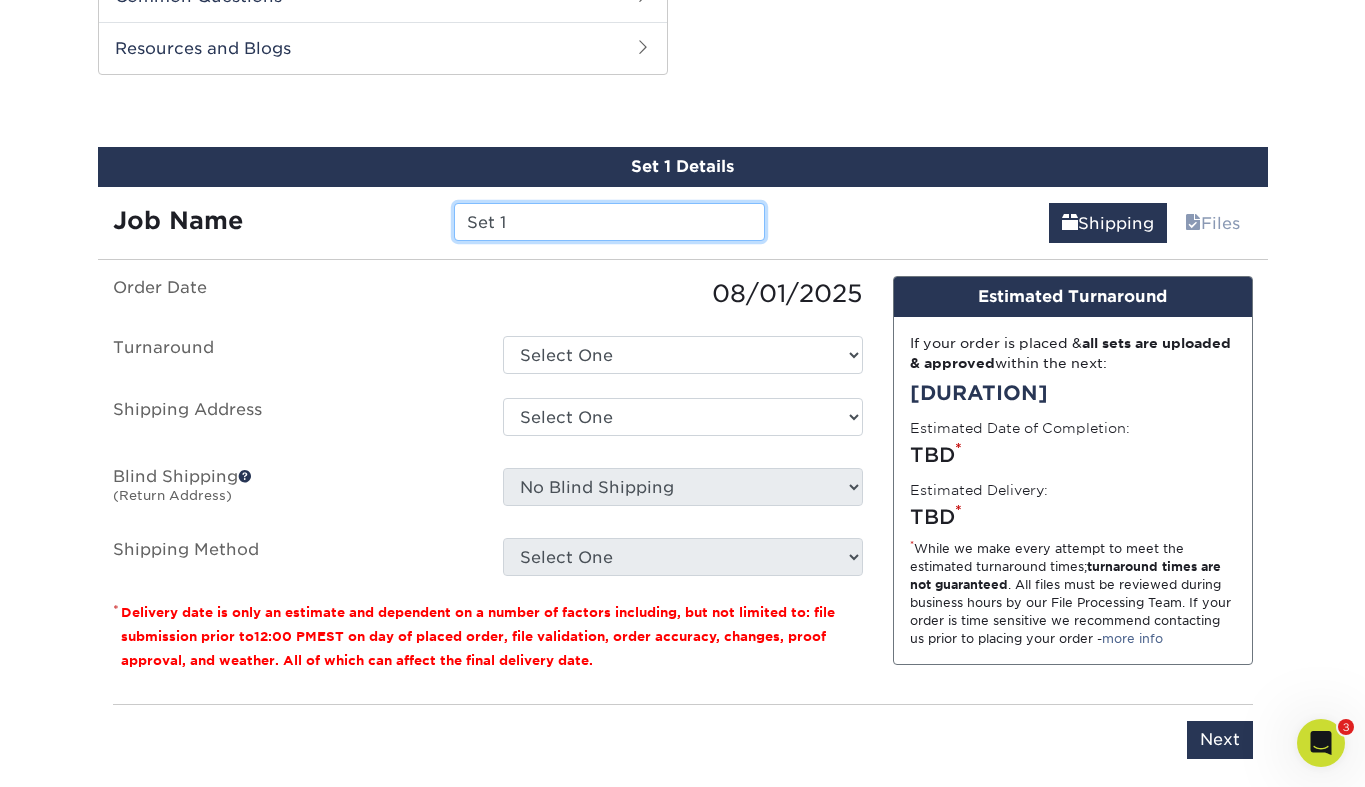 click on "Set 1" at bounding box center (609, 222) 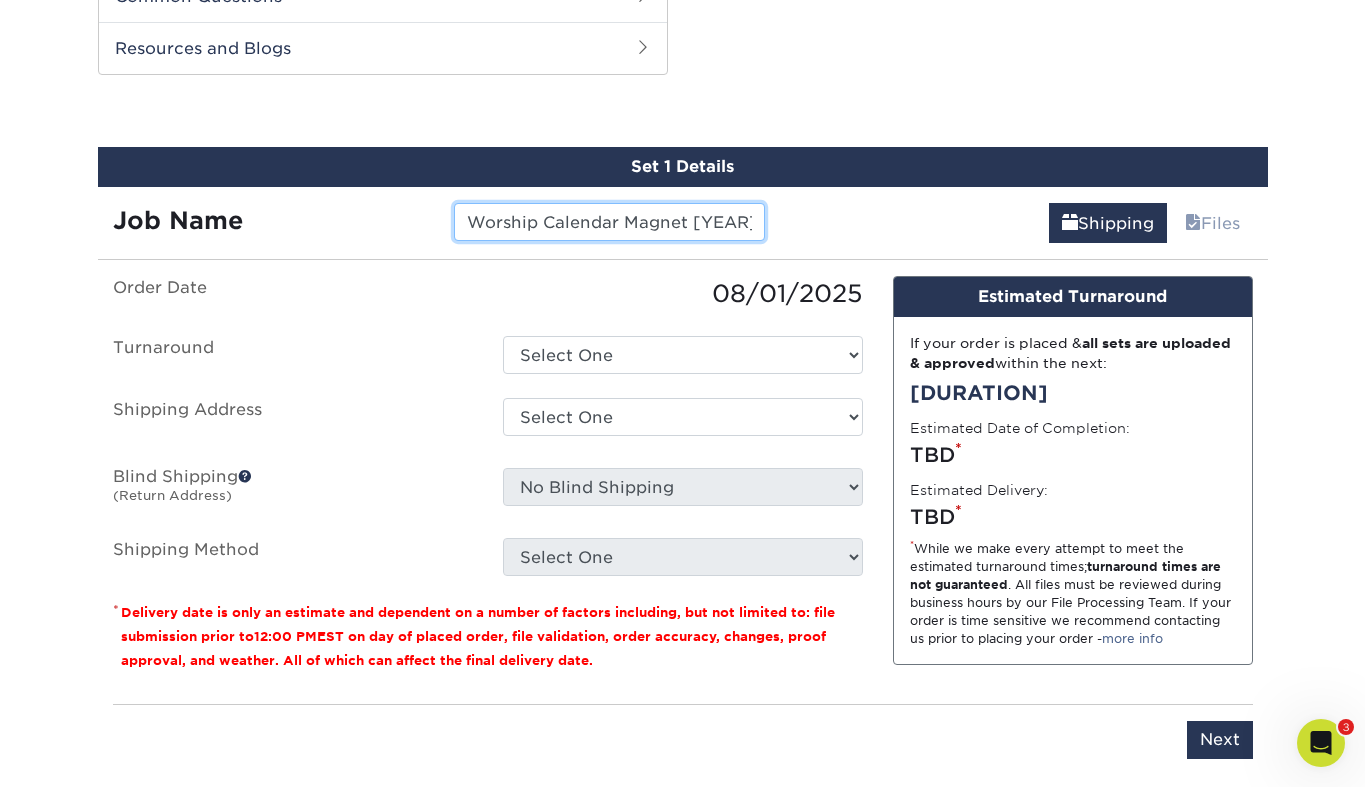 type on "Worship Calendar Magnet [YEAR]/26" 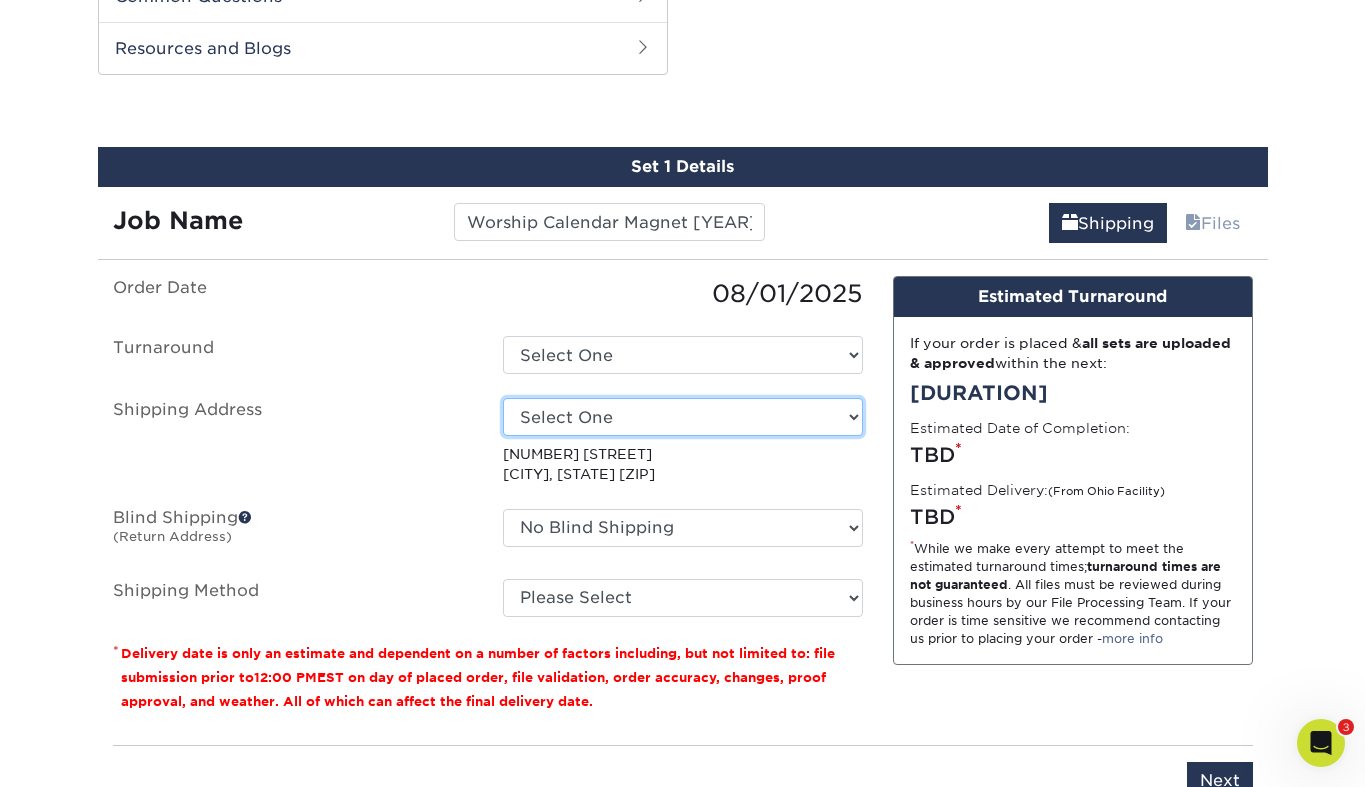 select on "264087" 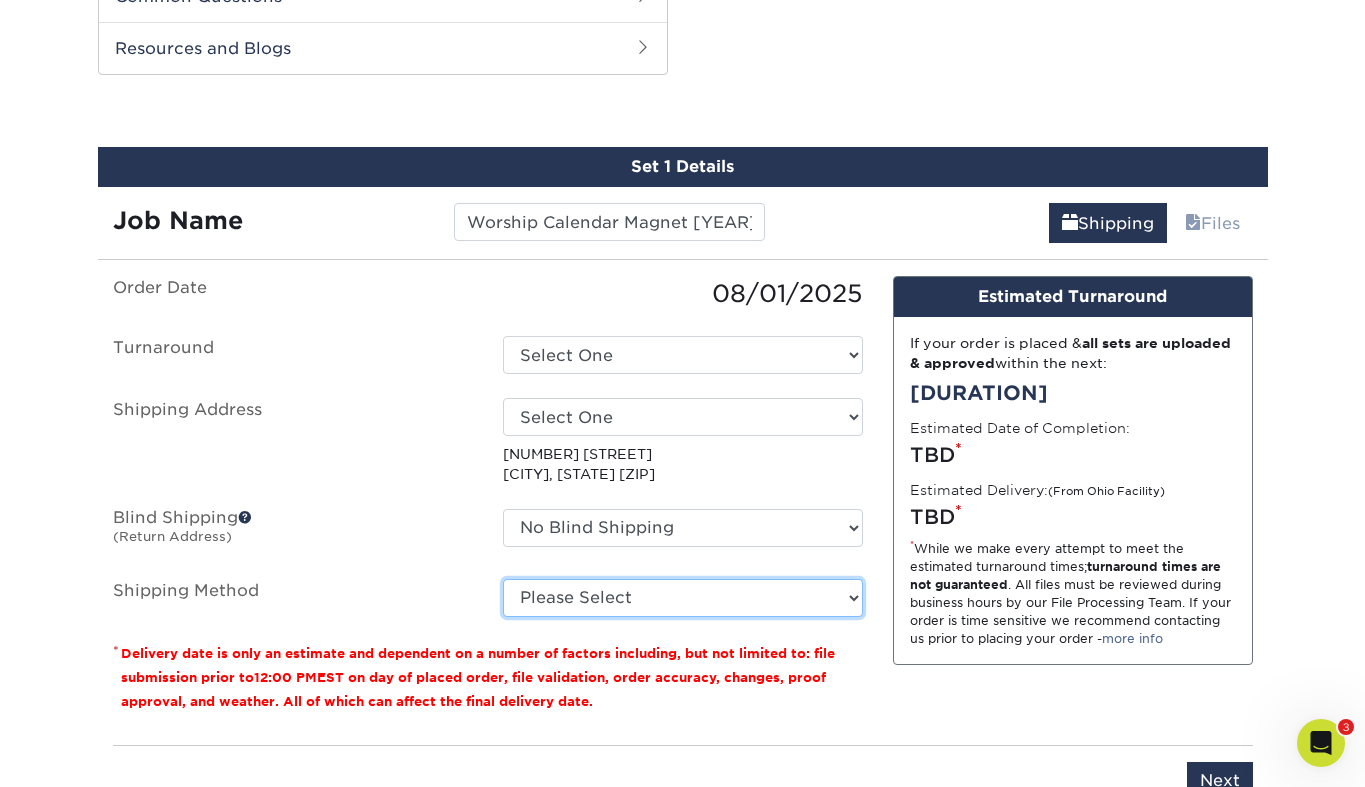 select on "03" 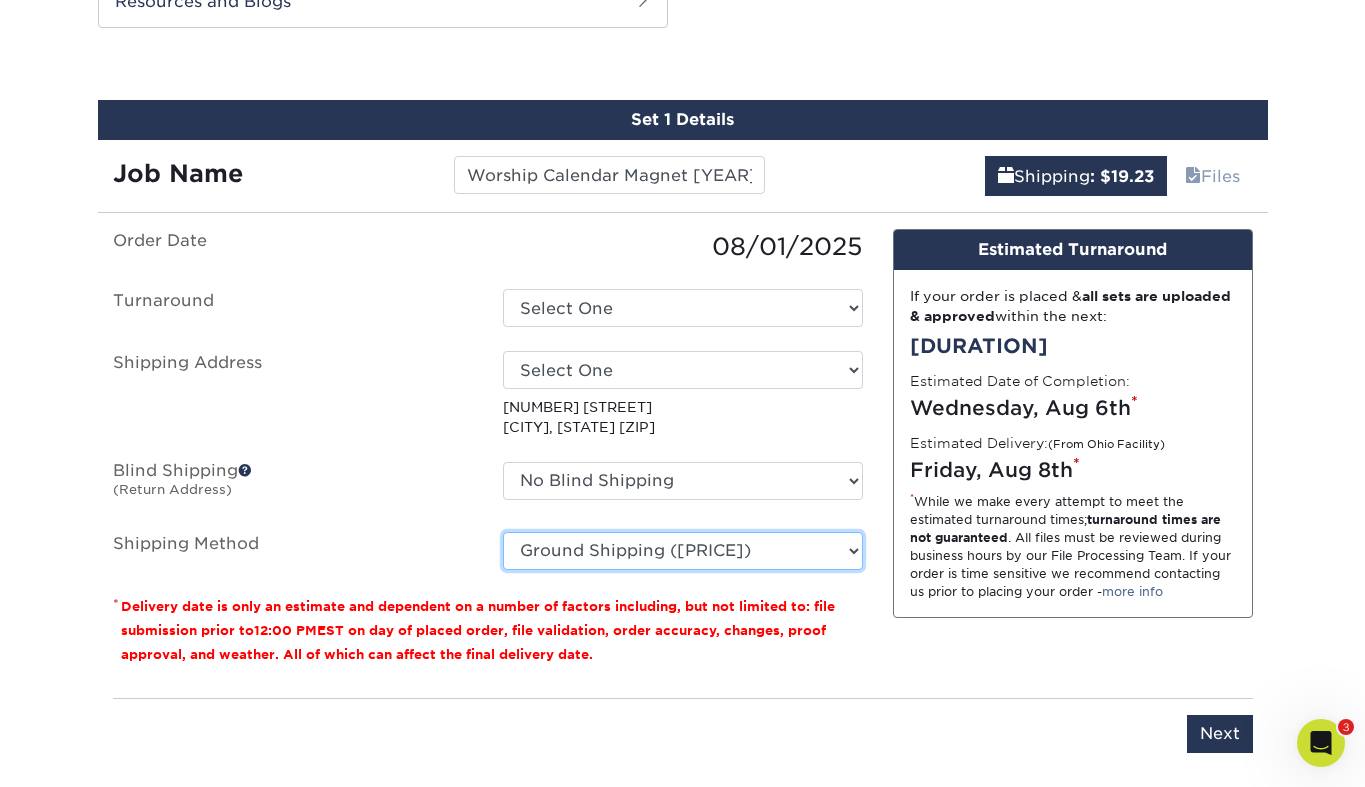 scroll, scrollTop: 1023, scrollLeft: 0, axis: vertical 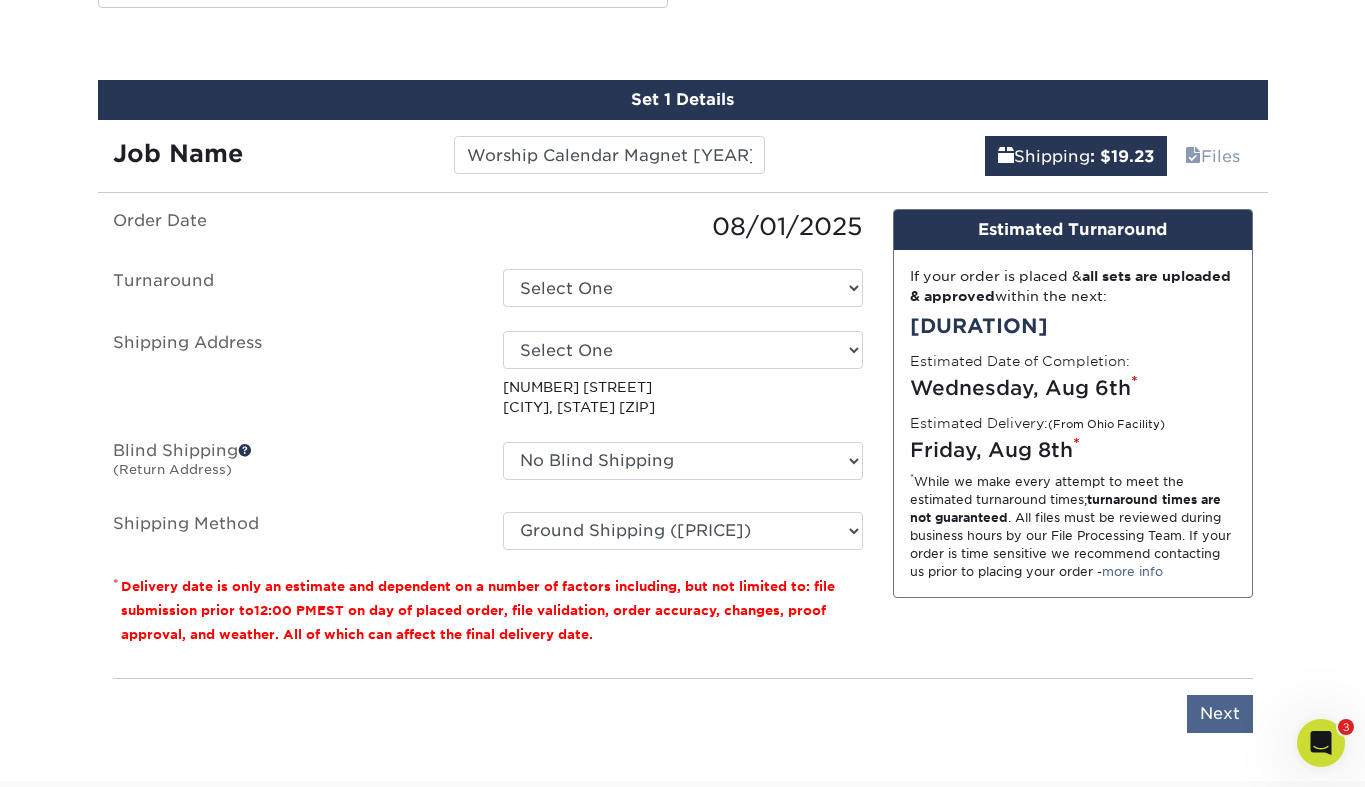 click on "Next" at bounding box center (1220, 714) 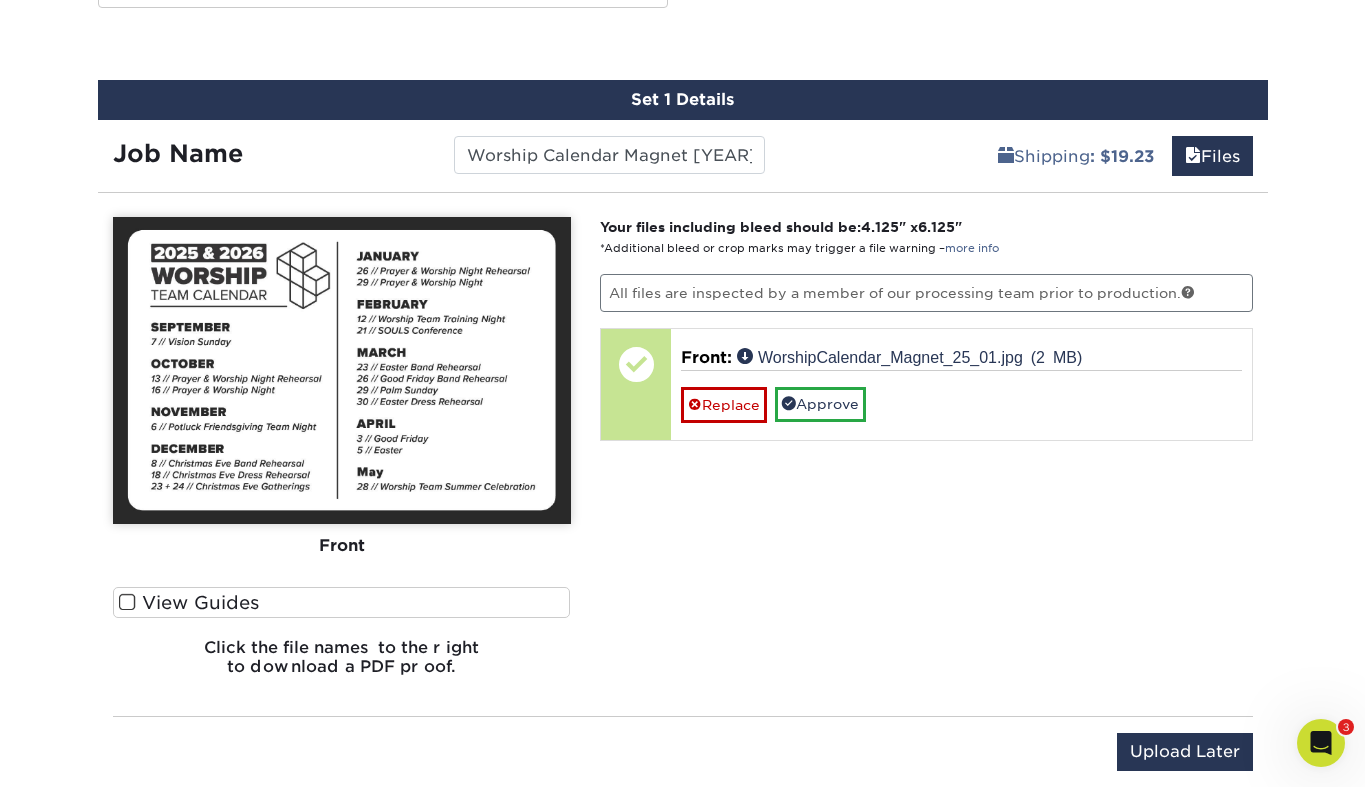 click at bounding box center [127, 602] 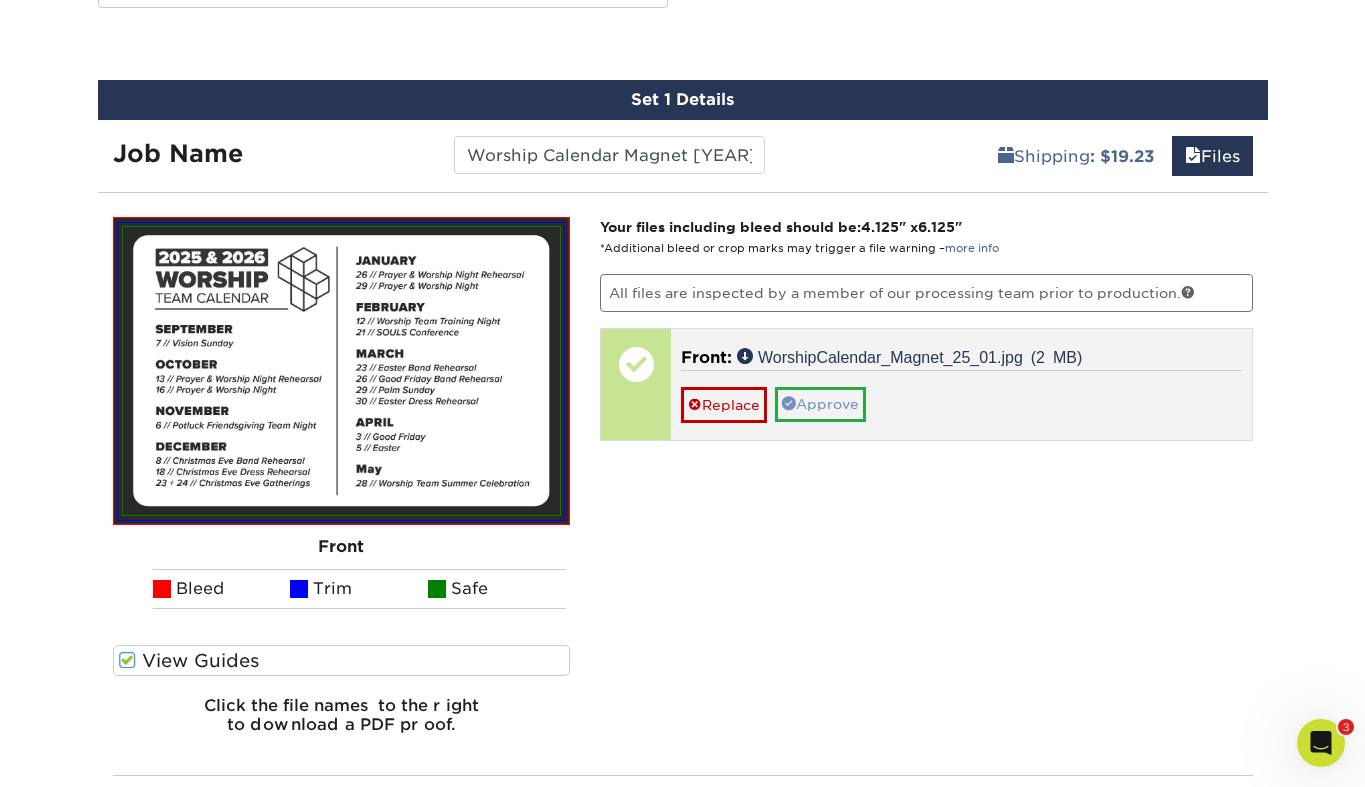 click on "Approve" at bounding box center (820, 404) 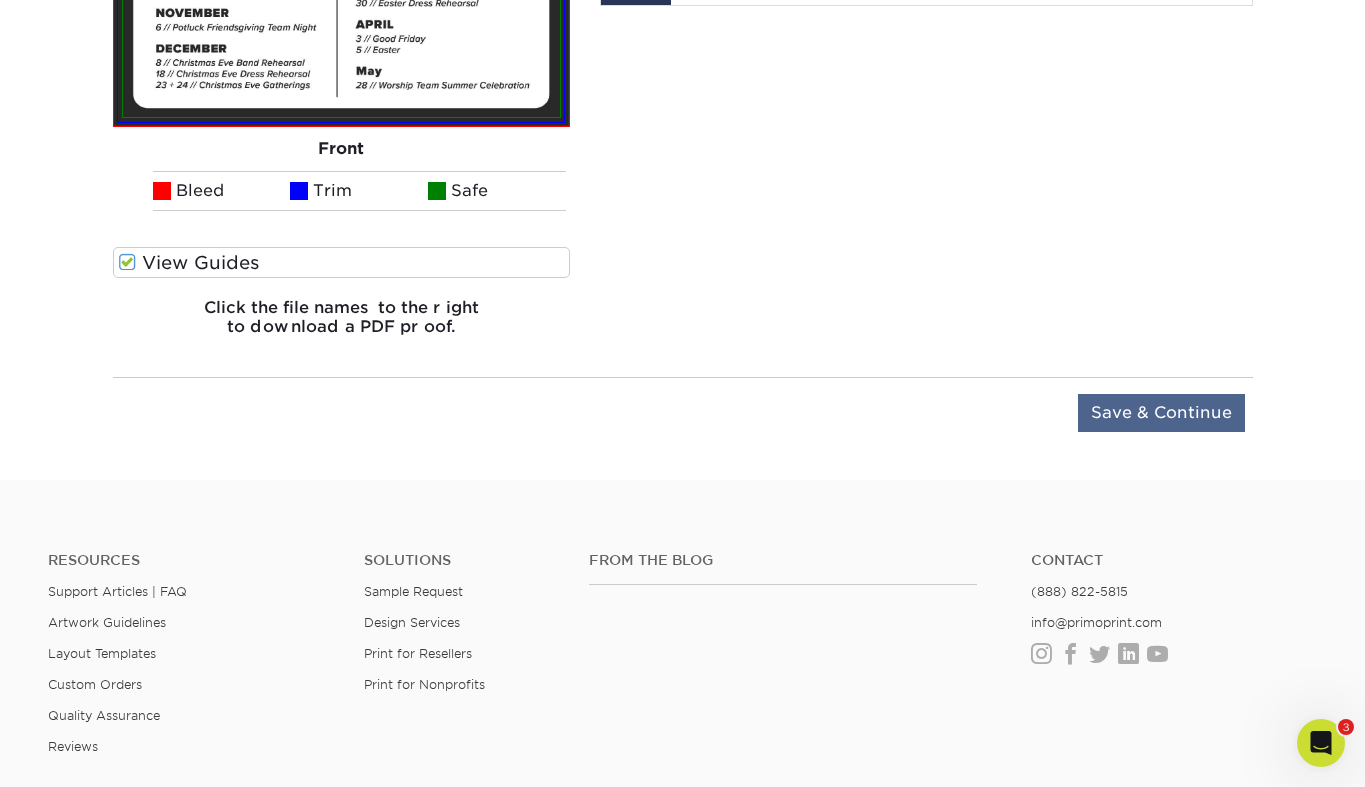 click on "Save & Continue" at bounding box center (1161, 413) 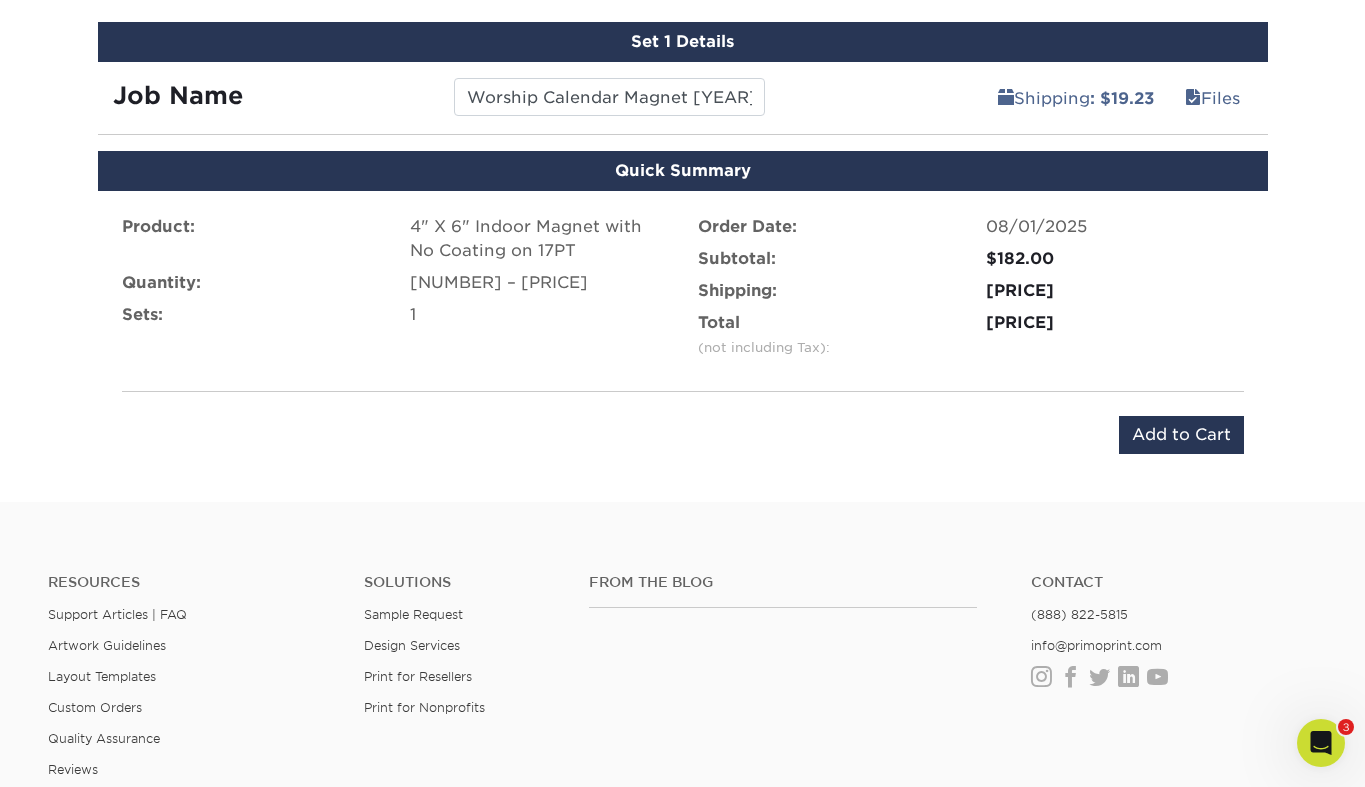 scroll, scrollTop: 1008, scrollLeft: 0, axis: vertical 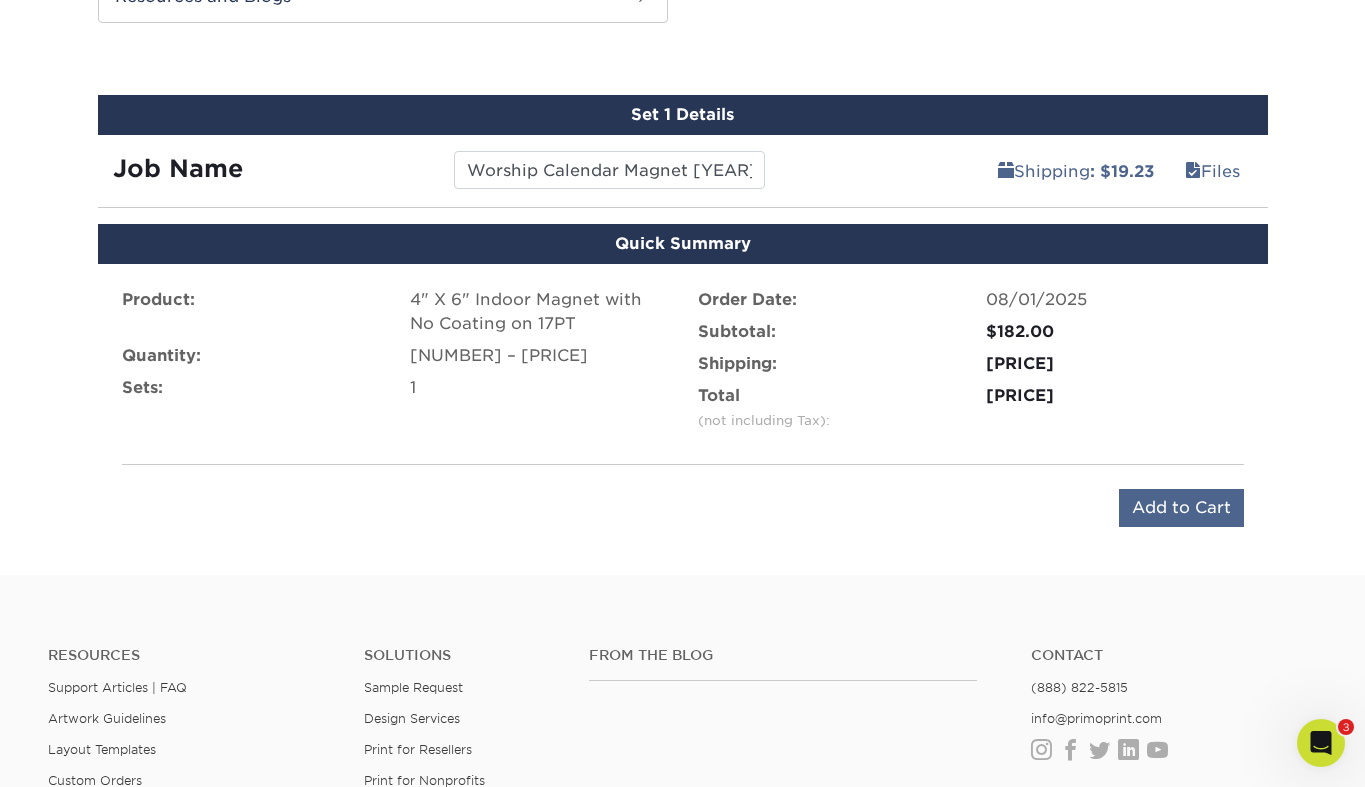 click on "Add to Cart" at bounding box center [1181, 508] 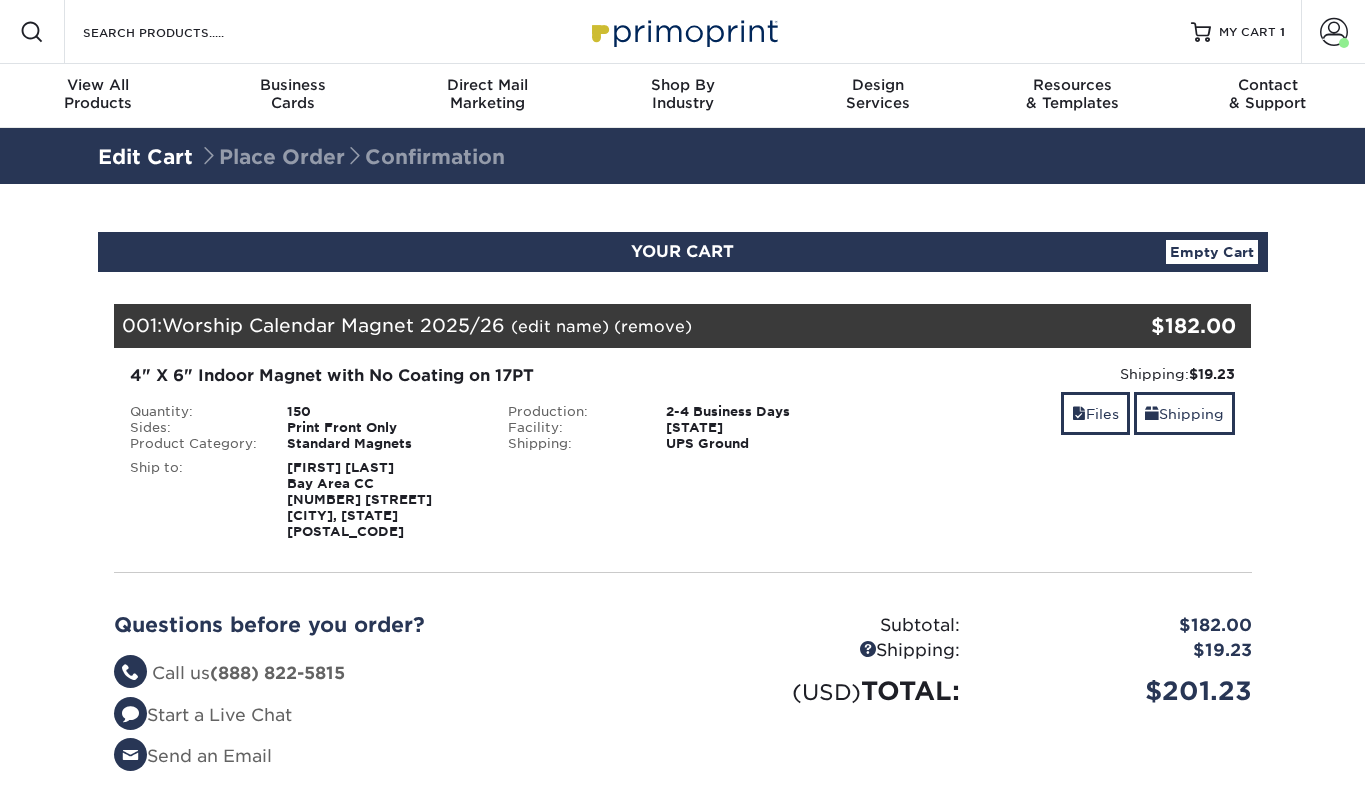scroll, scrollTop: 0, scrollLeft: 0, axis: both 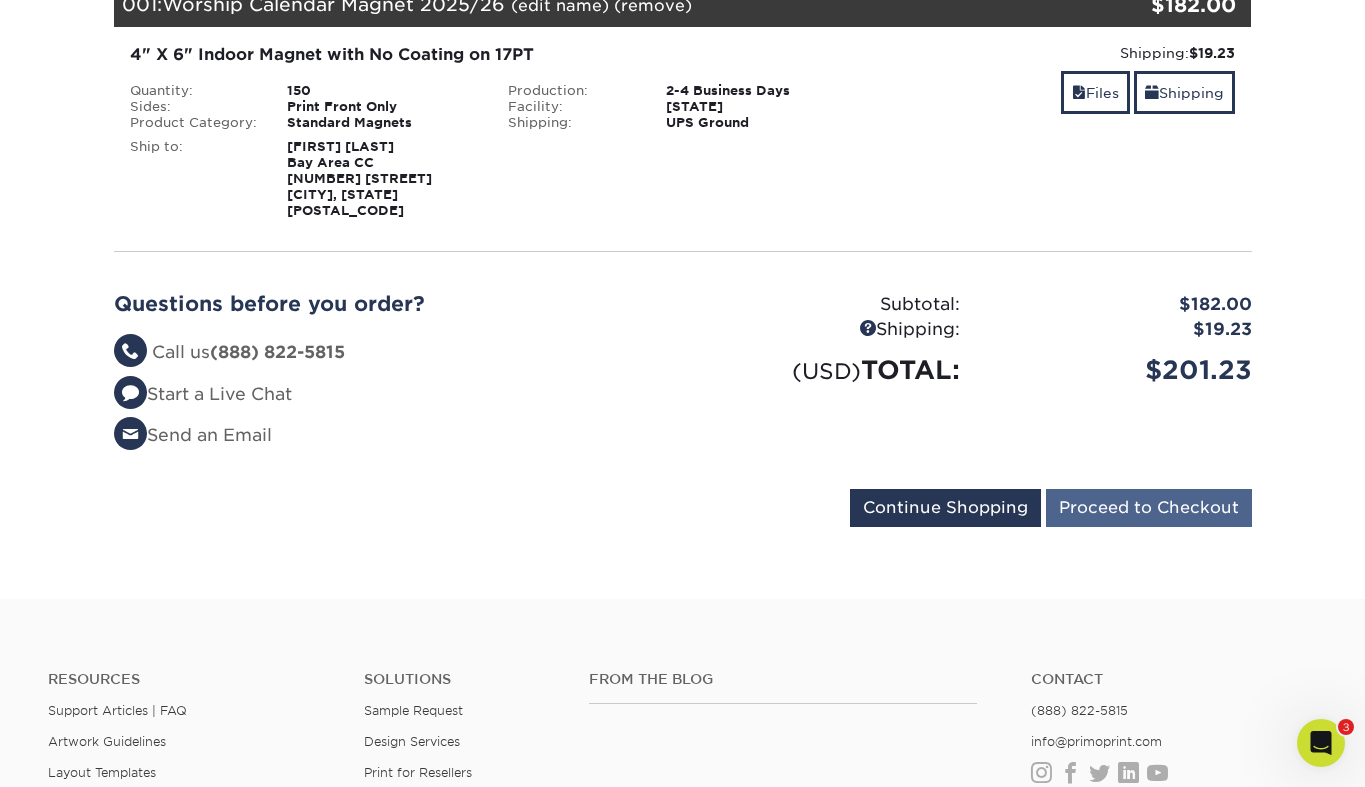 click on "Proceed to Checkout" at bounding box center [1149, 508] 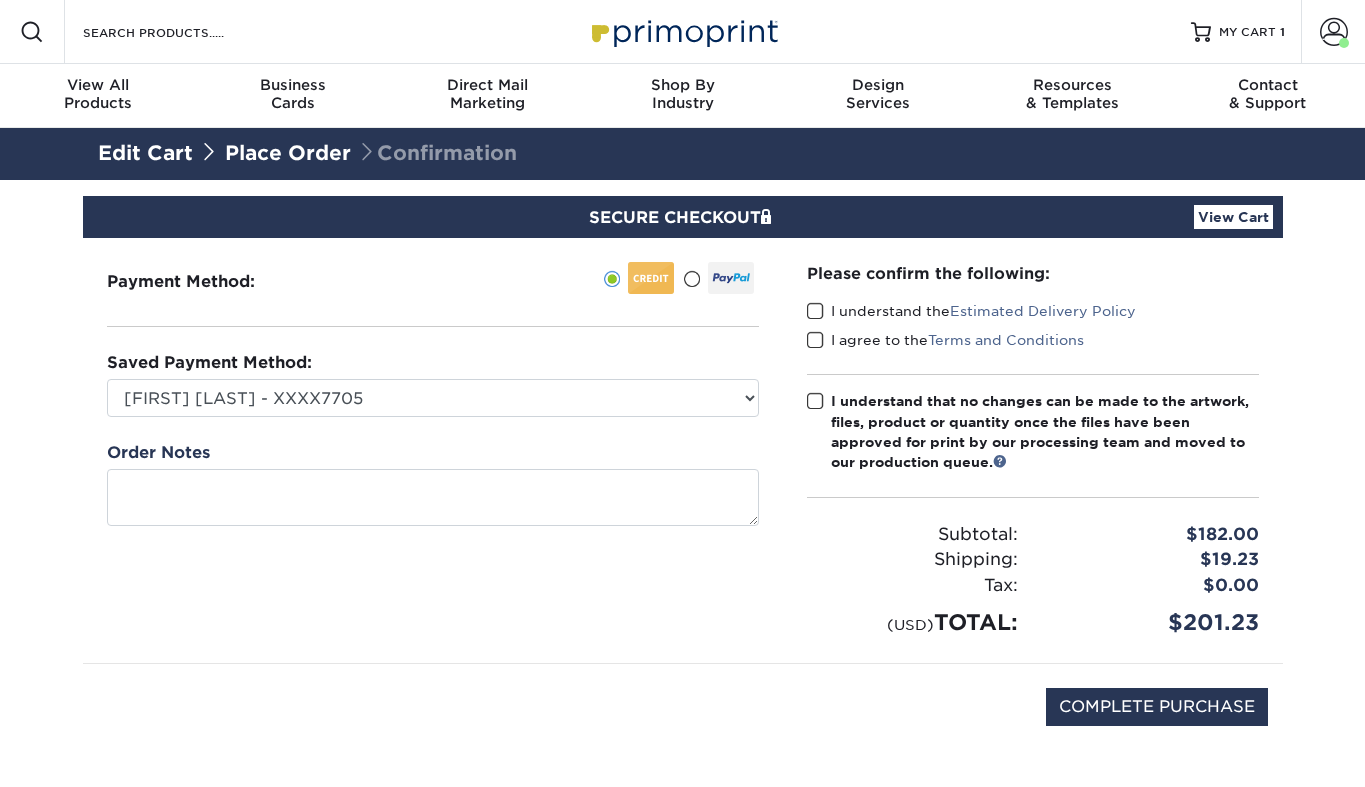 scroll, scrollTop: 0, scrollLeft: 0, axis: both 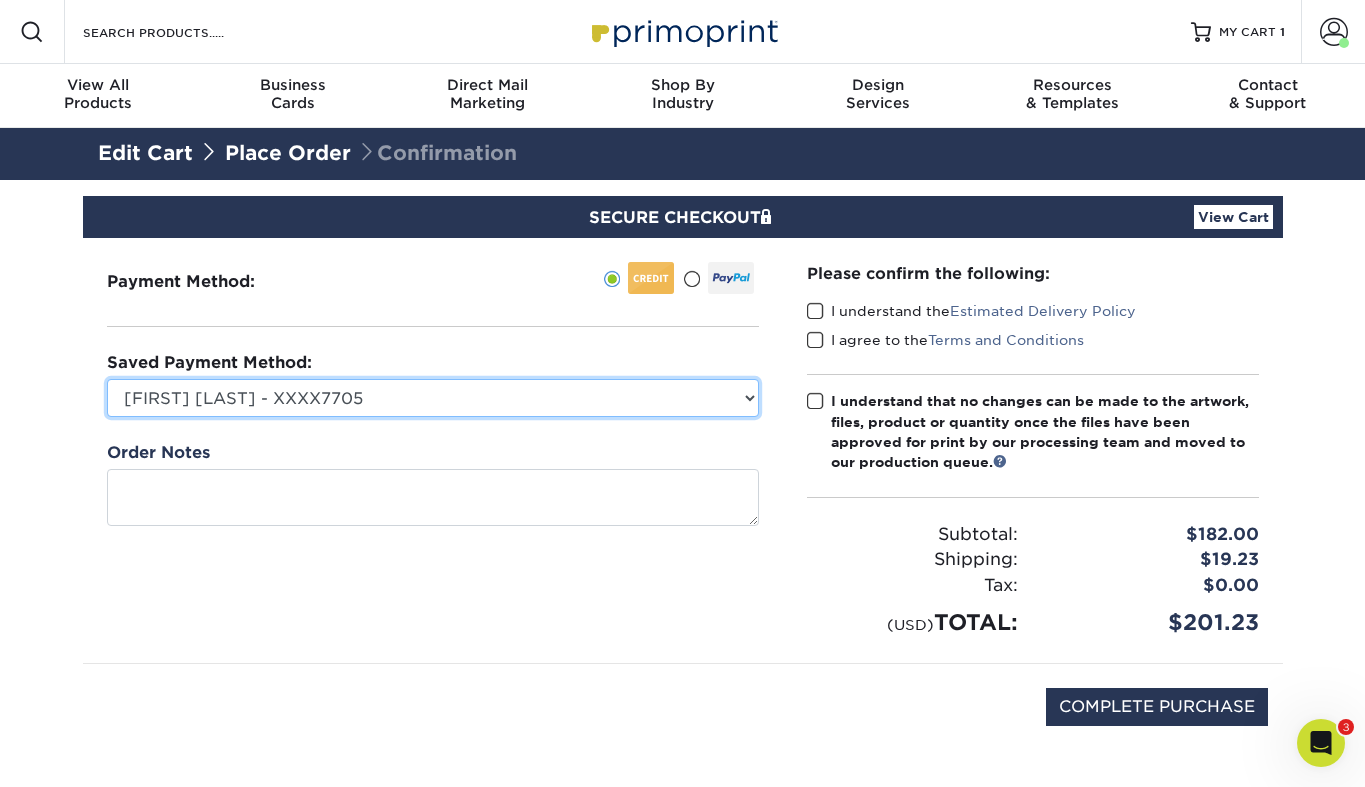 select on "69621" 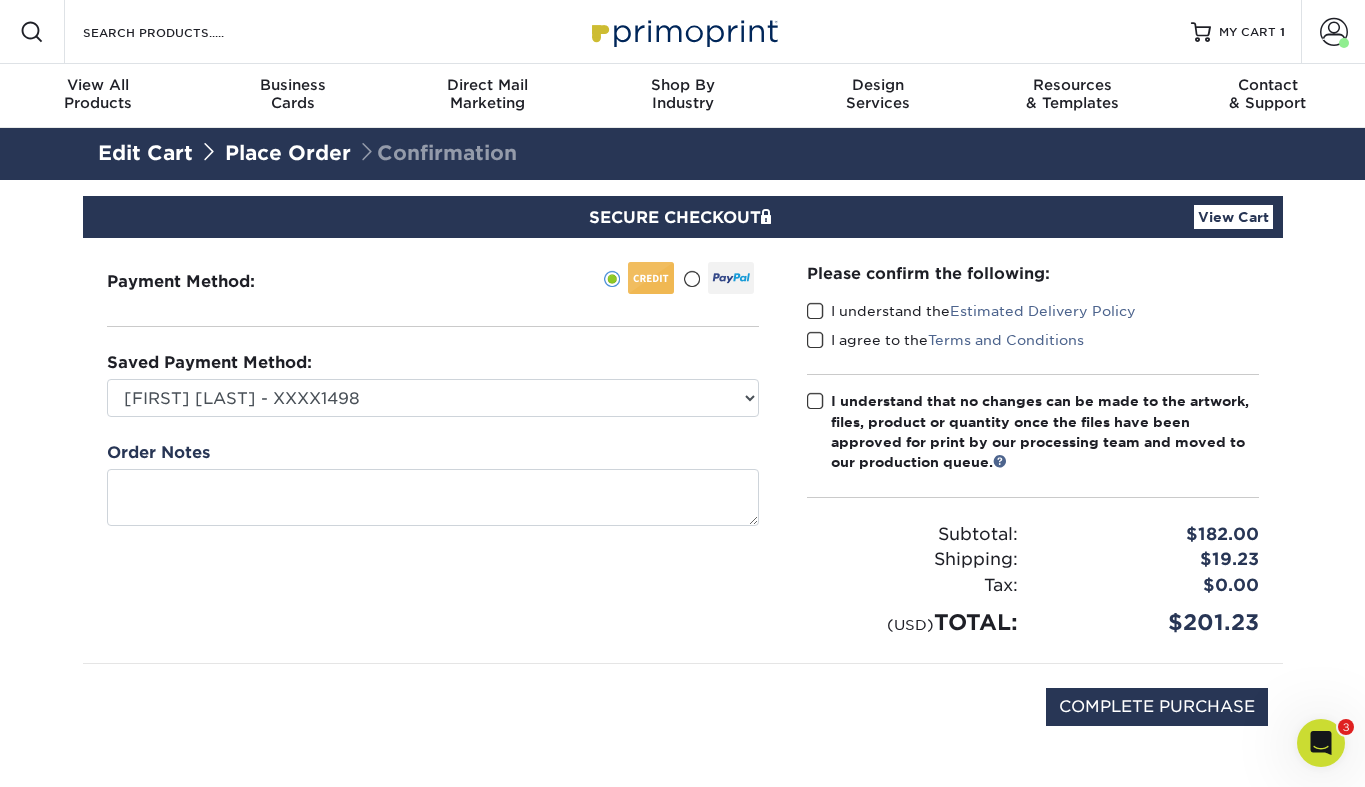 click at bounding box center [815, 401] 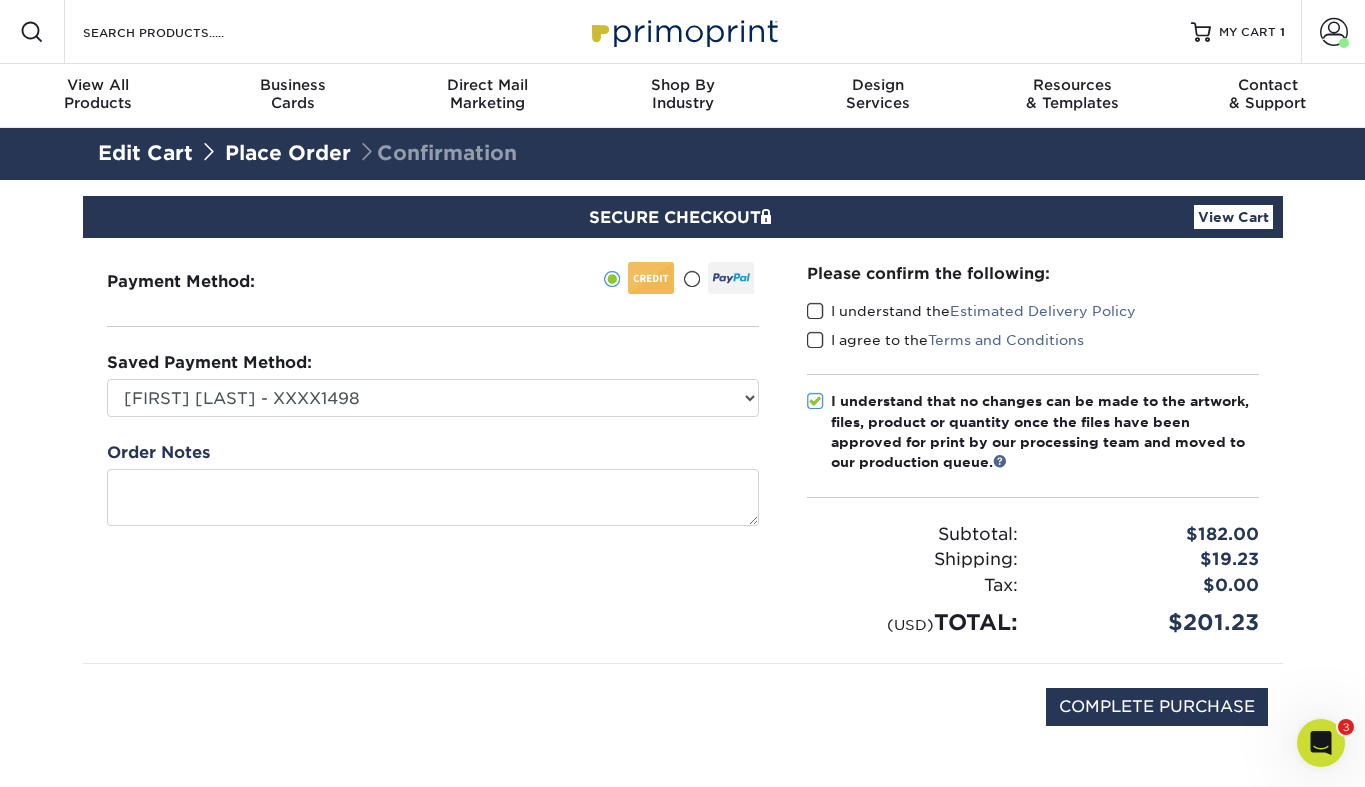 click at bounding box center [815, 340] 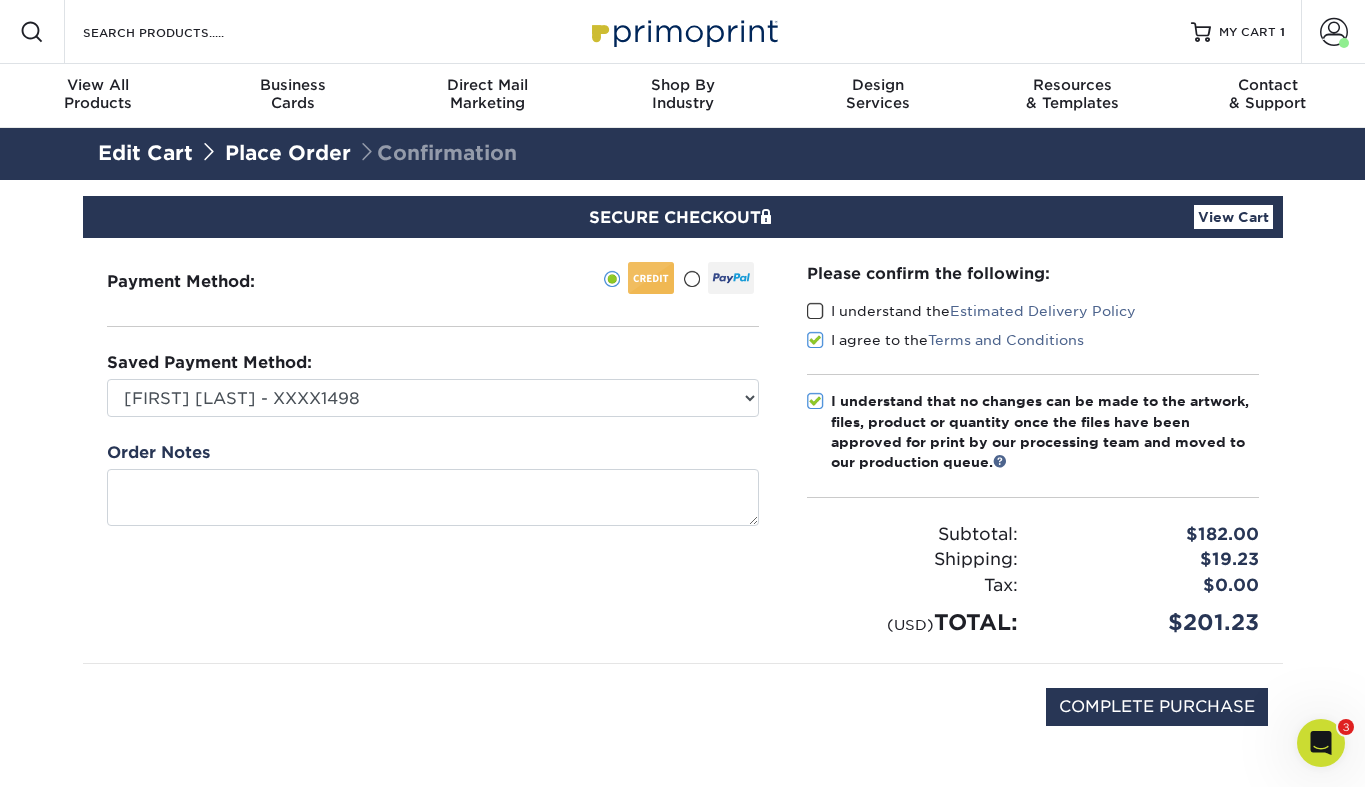 click at bounding box center (815, 311) 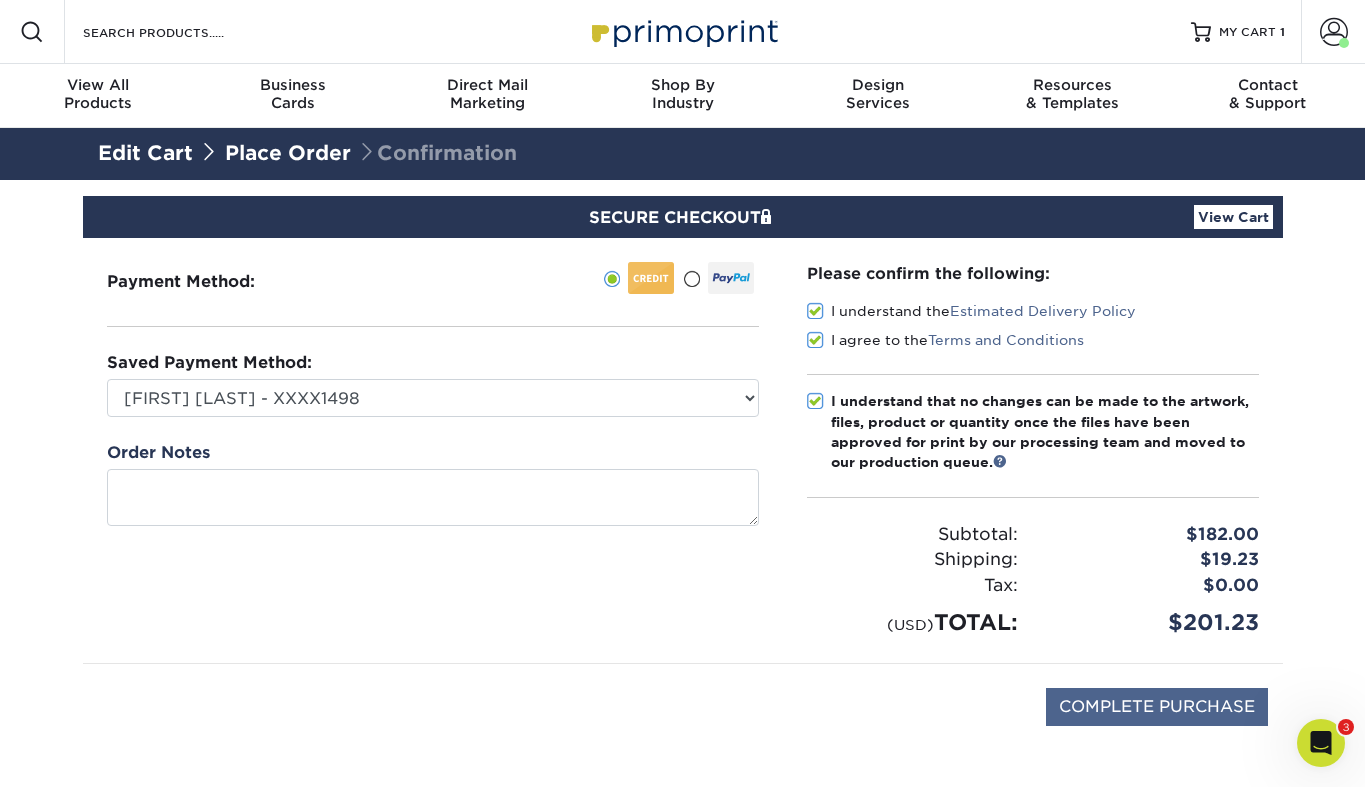 click on "COMPLETE PURCHASE" at bounding box center (1157, 707) 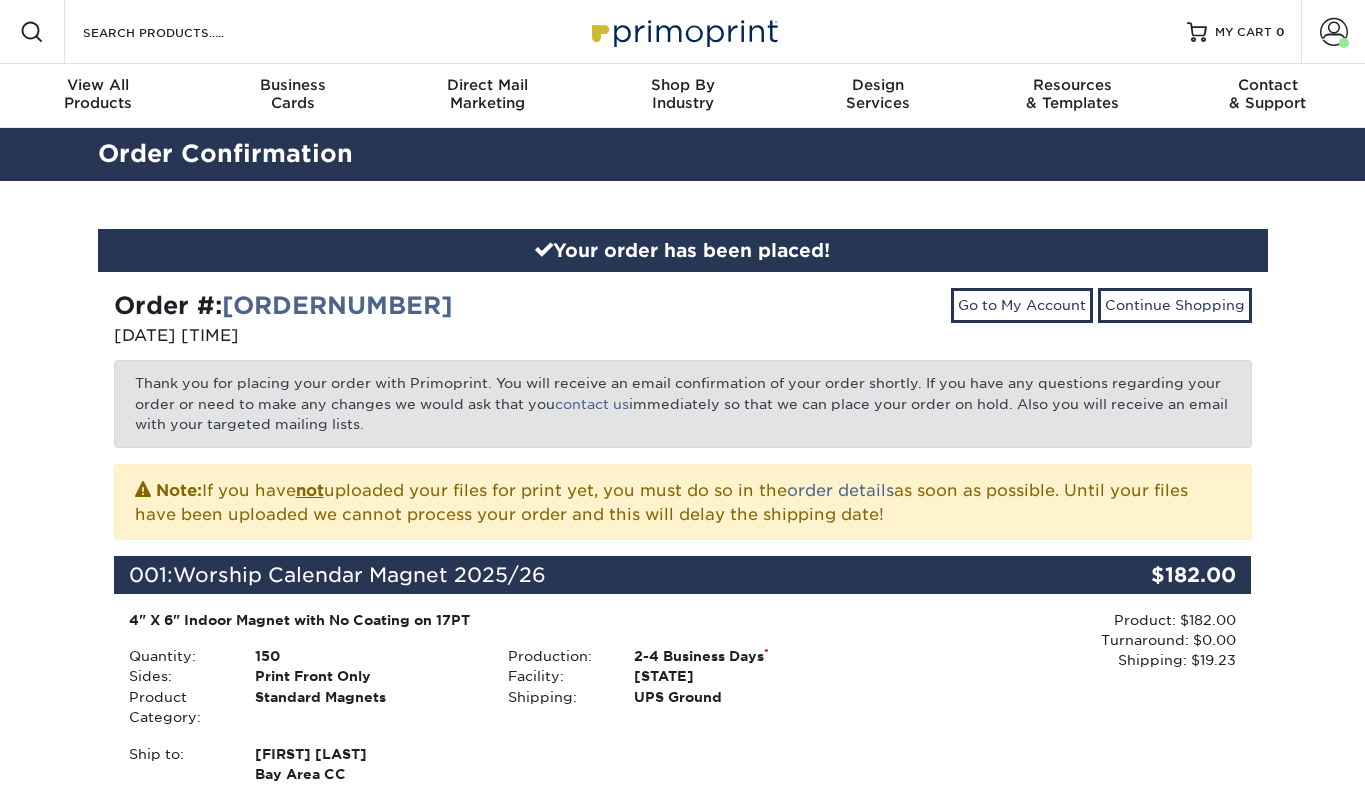 scroll, scrollTop: 0, scrollLeft: 0, axis: both 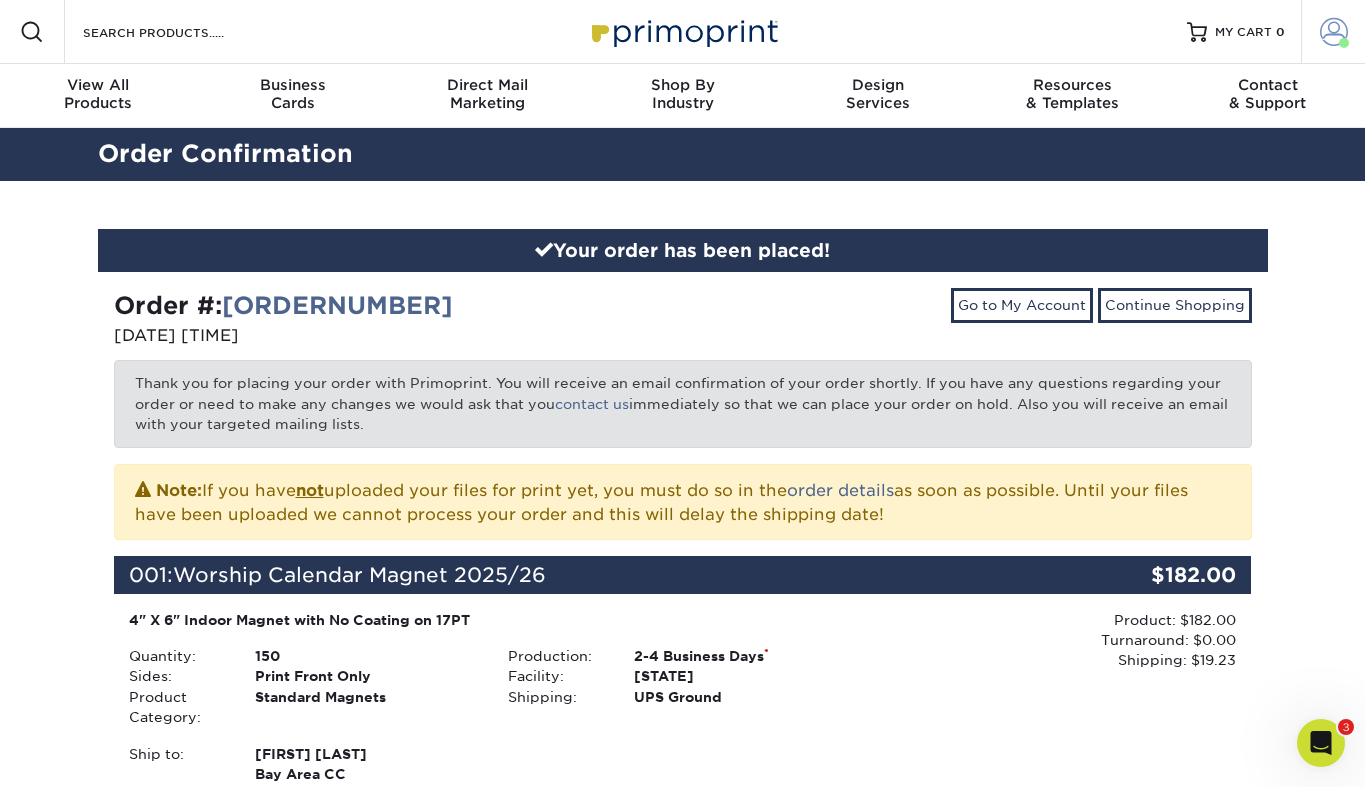 click at bounding box center [1344, 43] 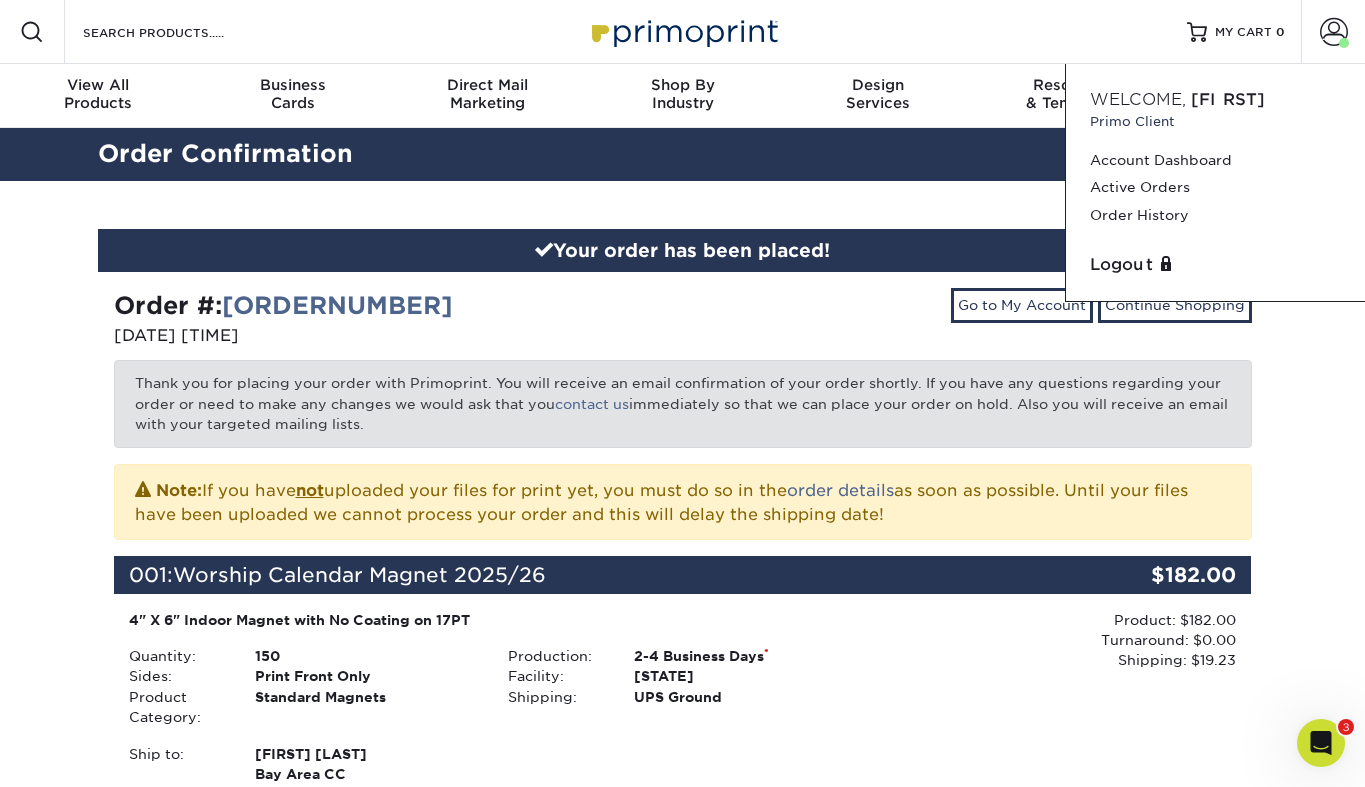 click on "Your order has been placed!
Order #:  2581-94912-13354
08/01/2025 9:49am
Go to My Account
Continue Shopping
Thank you for placing your order with Primoprint. You will receive an email confirmation of your order shortly. If you have any questions regarding your order or need to make any changes we would ask that you  contact us  immediately so that we can place your order on hold. Also you will receive an email with your targeted mailing lists.
Note:  If you have" at bounding box center (682, 700) 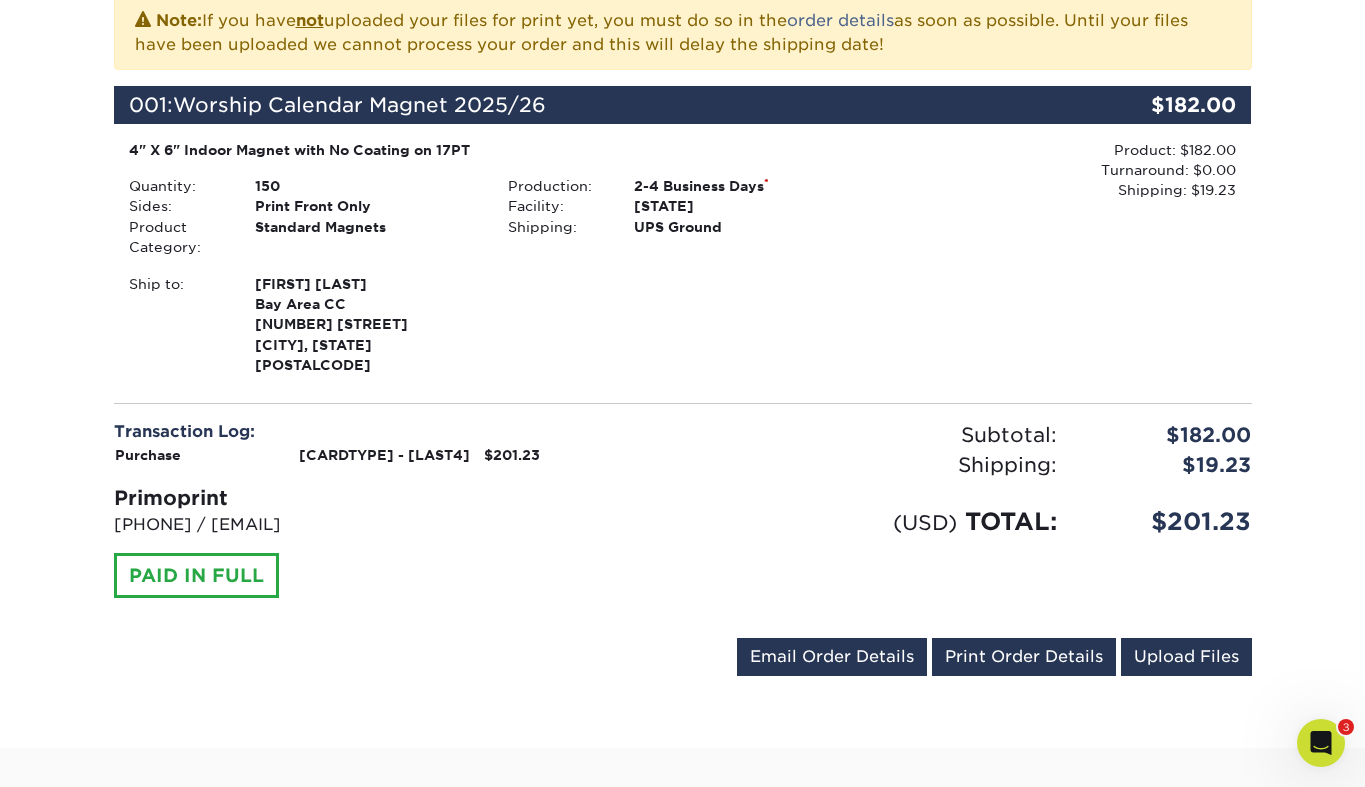scroll, scrollTop: 473, scrollLeft: 0, axis: vertical 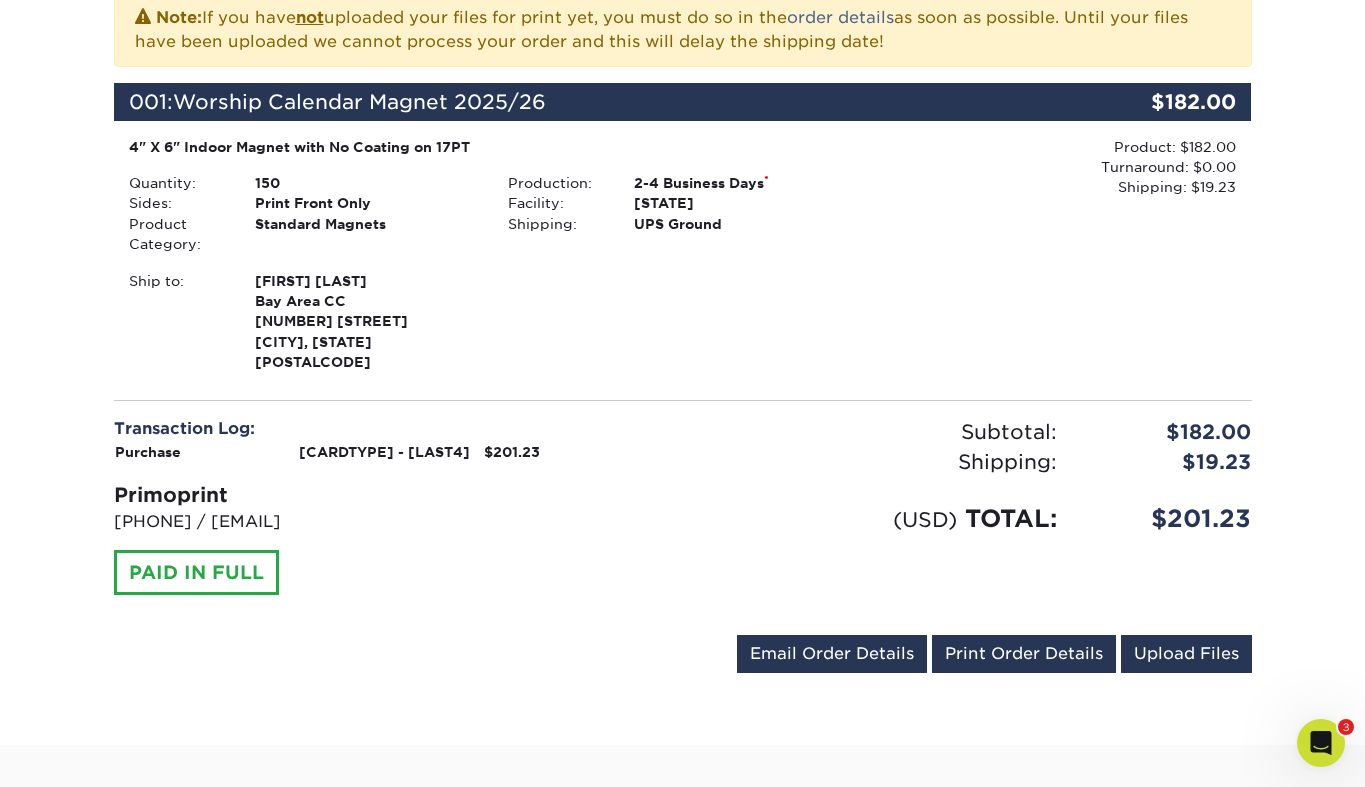 click on "Subtotal:
$182.00
Shipping:
$19.23
Discounts:
- $0.00
(USD)   TOTAL:
$201.23" at bounding box center [975, 518] 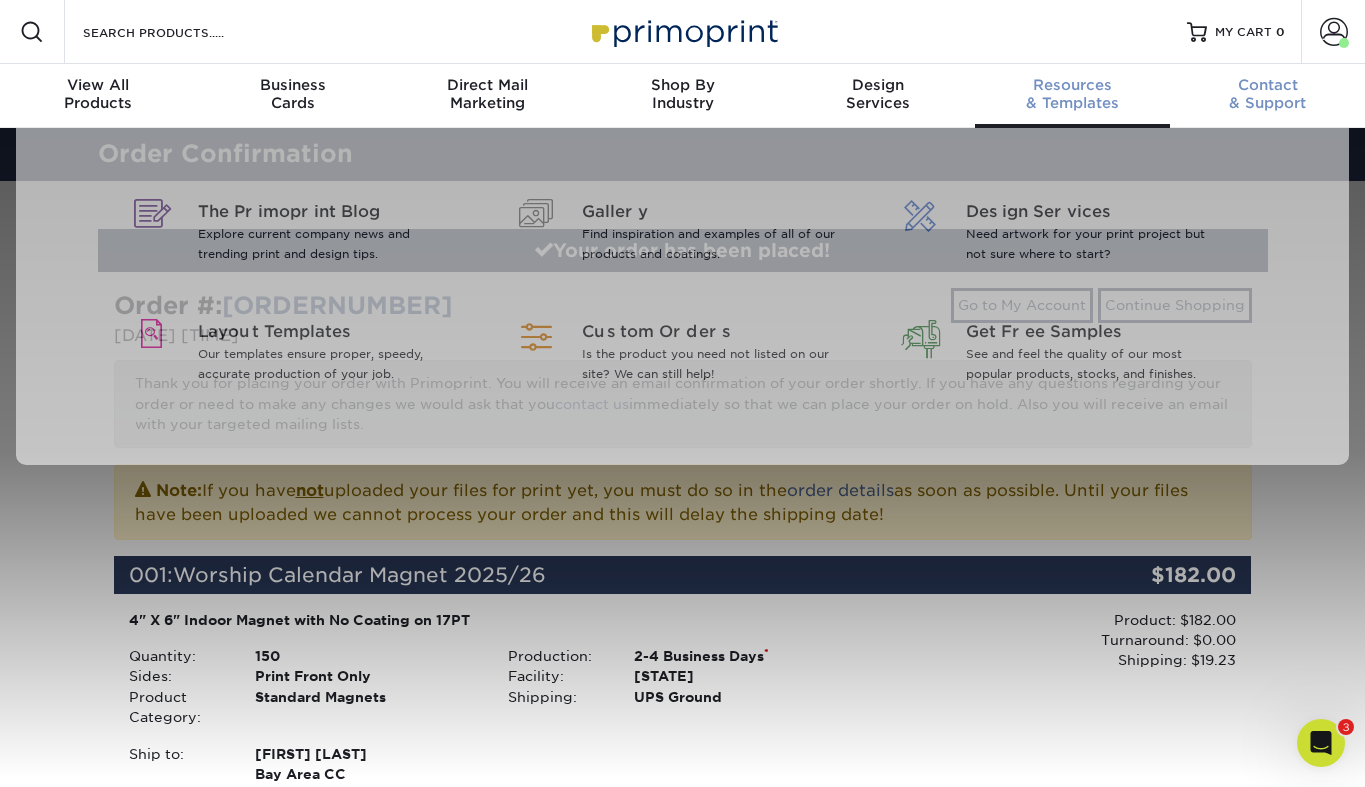 scroll, scrollTop: 0, scrollLeft: 0, axis: both 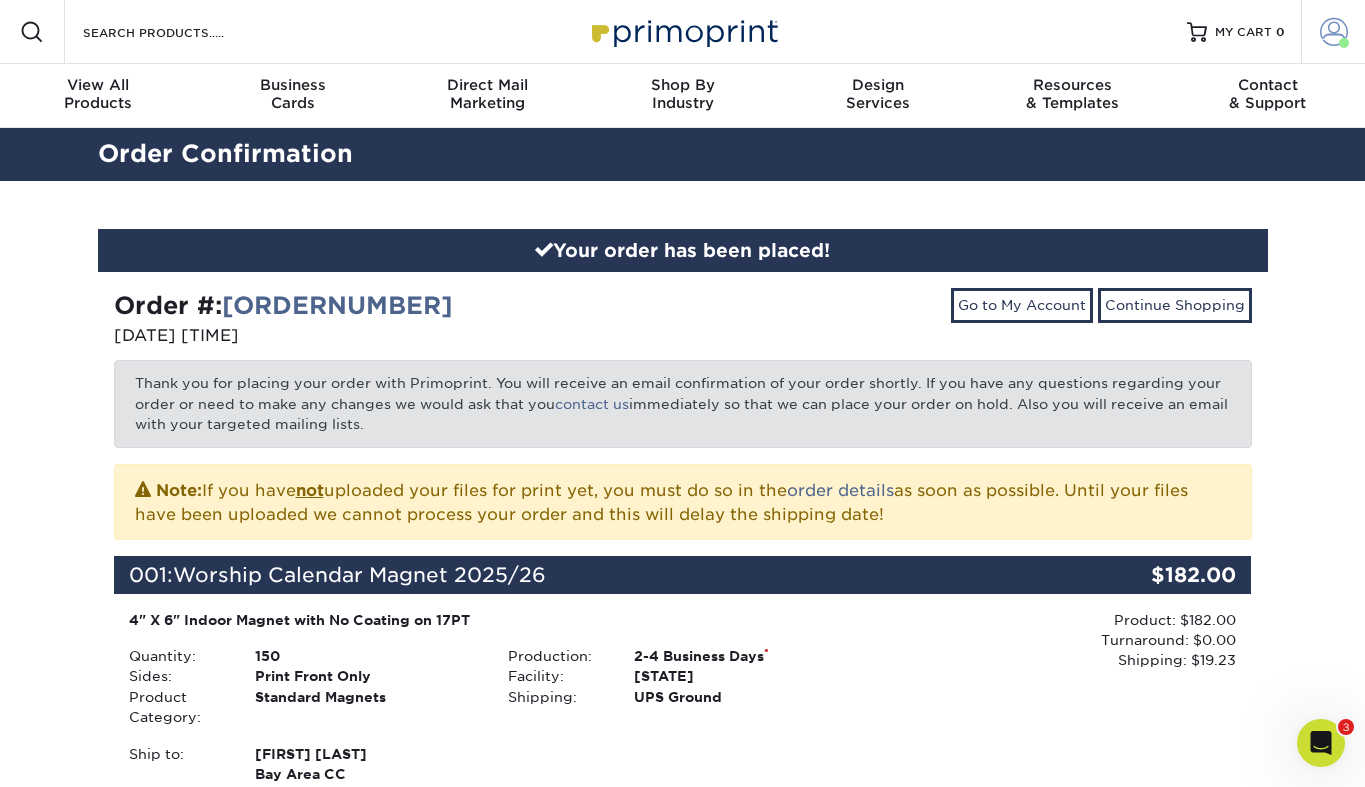 click at bounding box center (1334, 32) 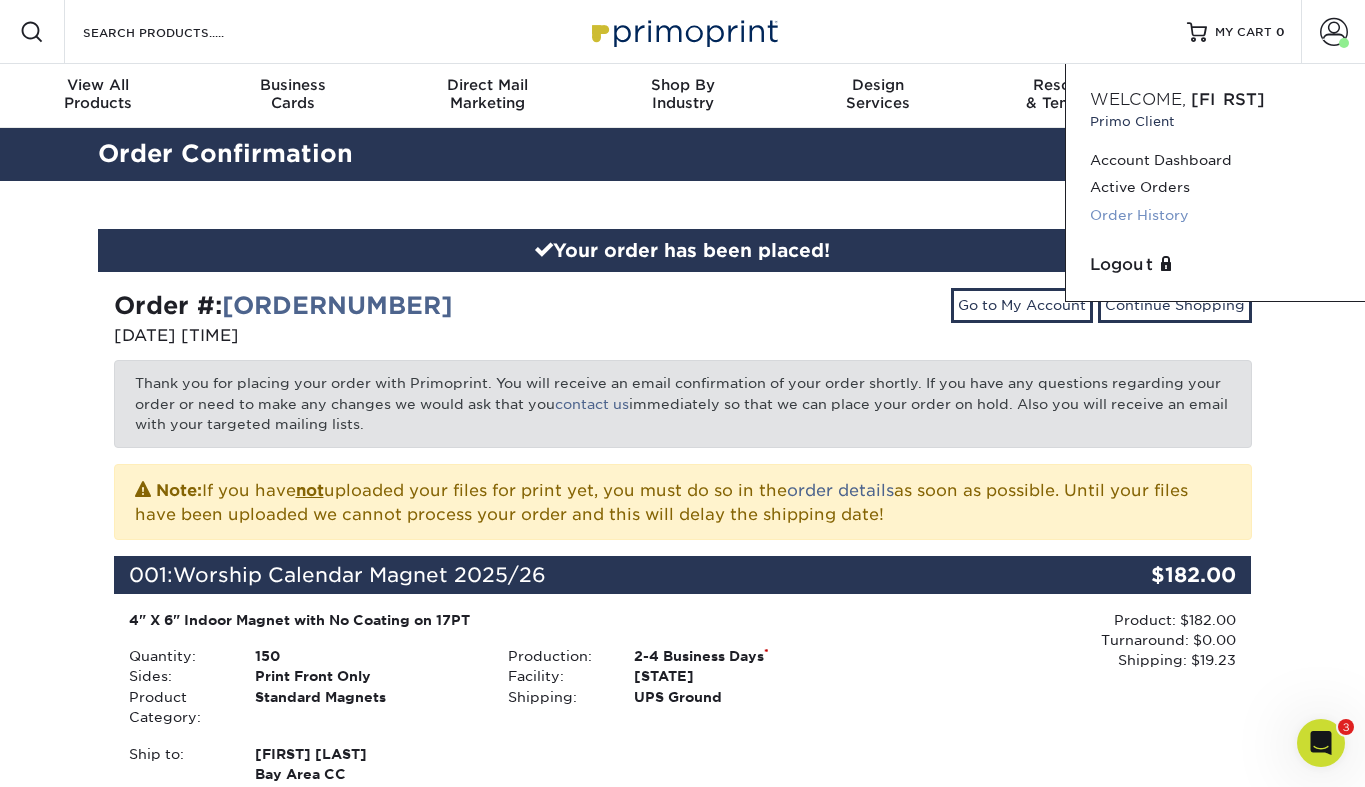 click on "Order History" at bounding box center (1215, 215) 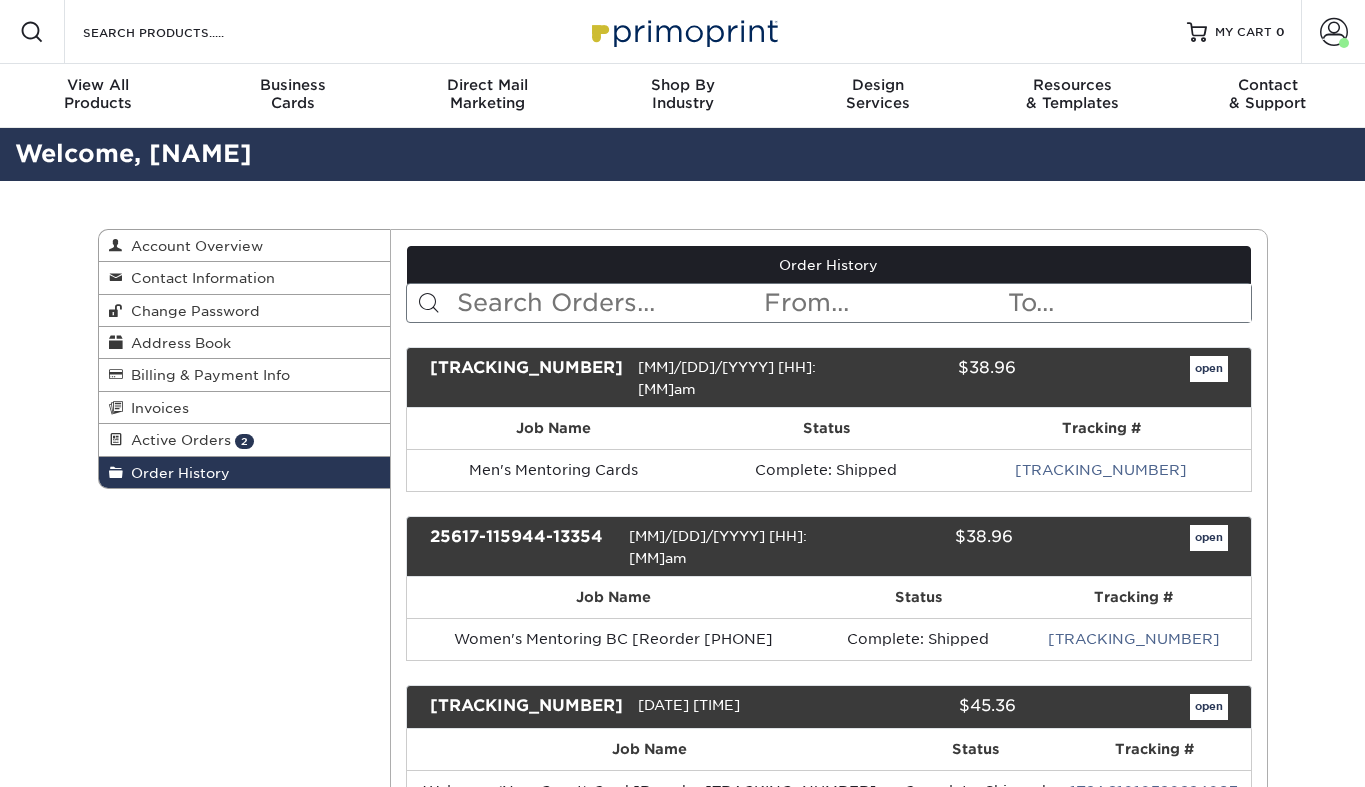 scroll, scrollTop: 0, scrollLeft: 0, axis: both 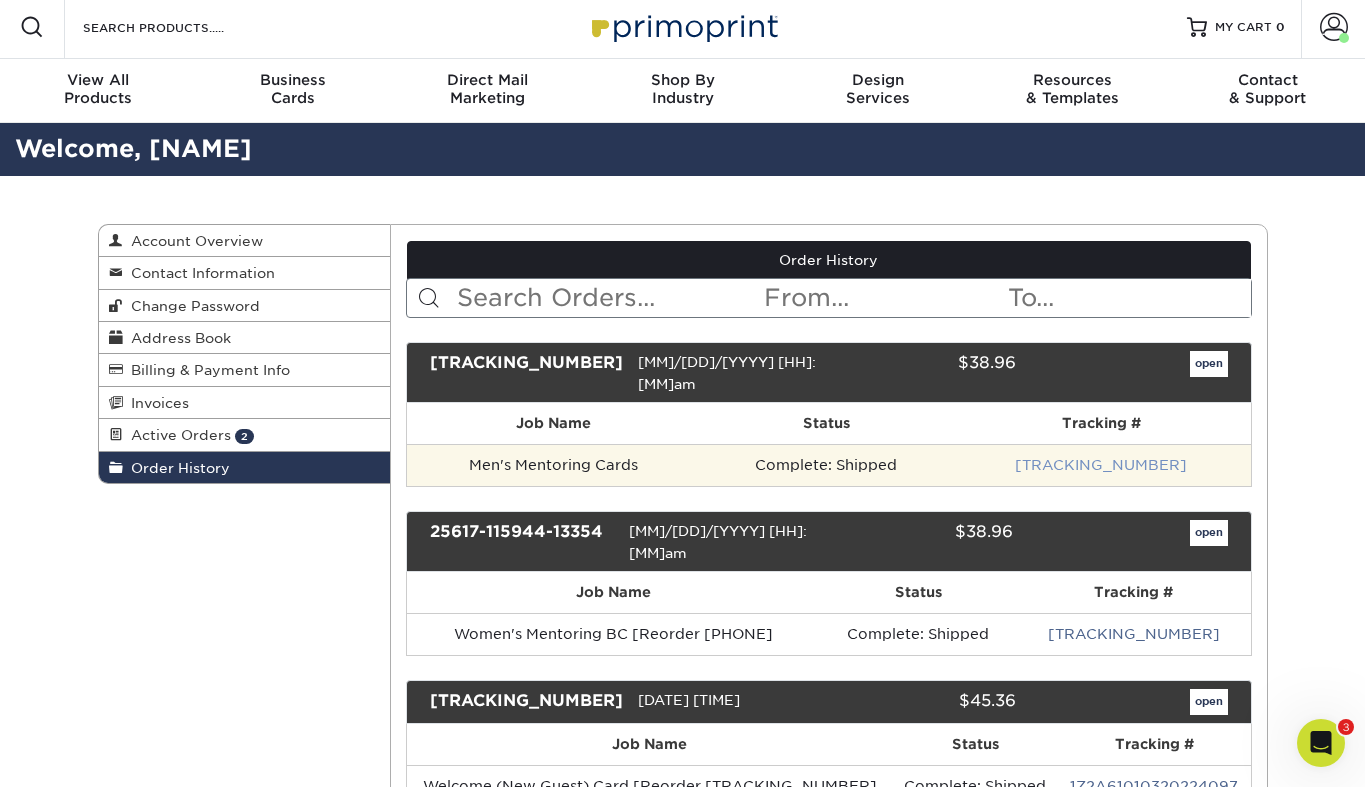 click on "[ID]" at bounding box center [1101, 465] 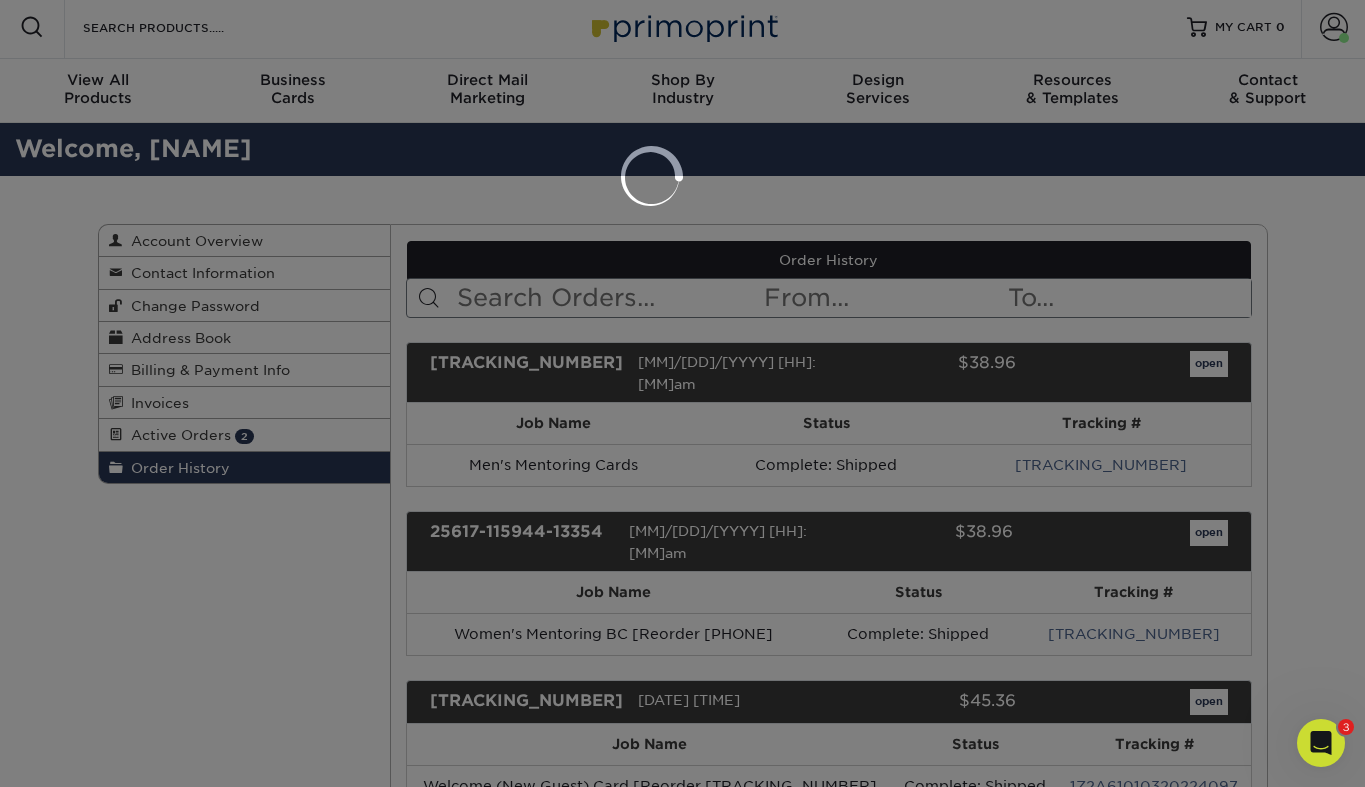 click at bounding box center (682, 393) 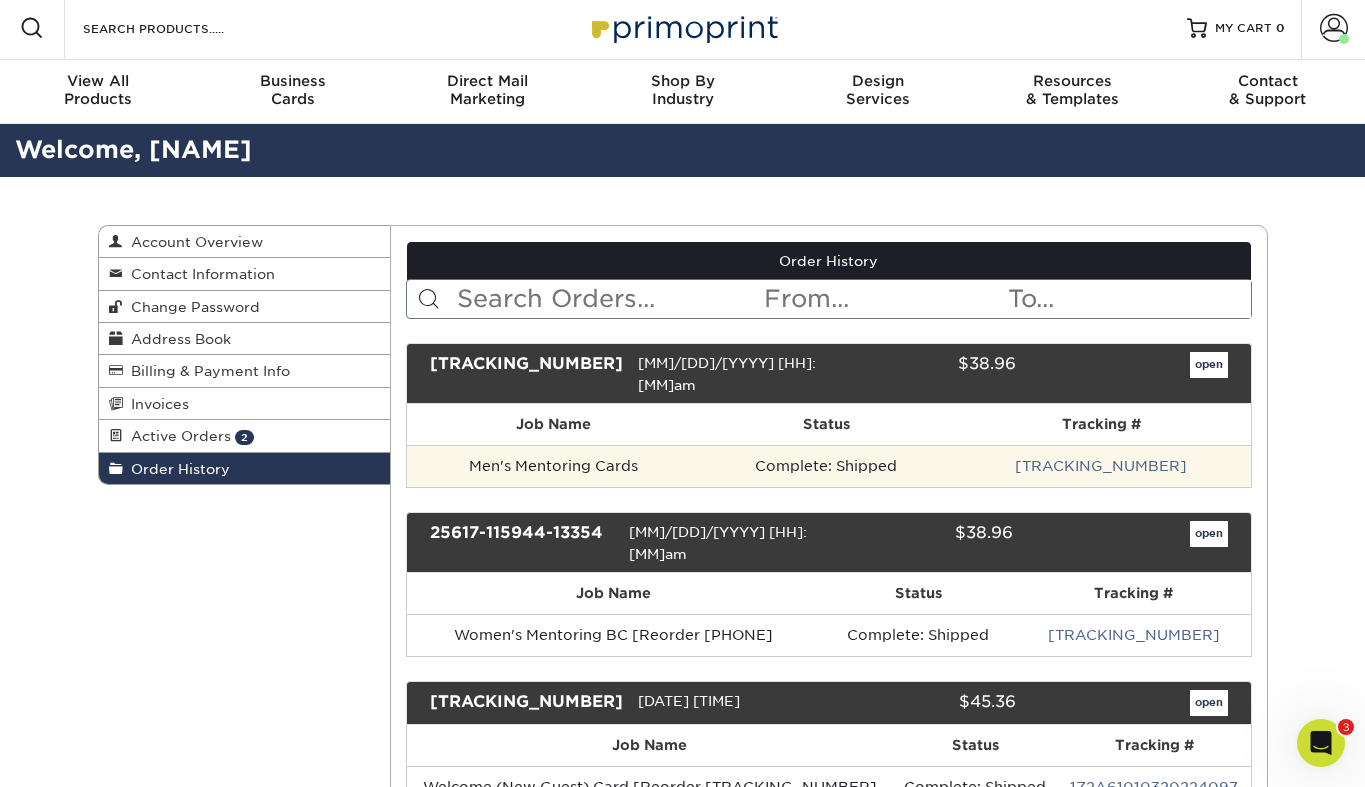 scroll, scrollTop: 0, scrollLeft: 0, axis: both 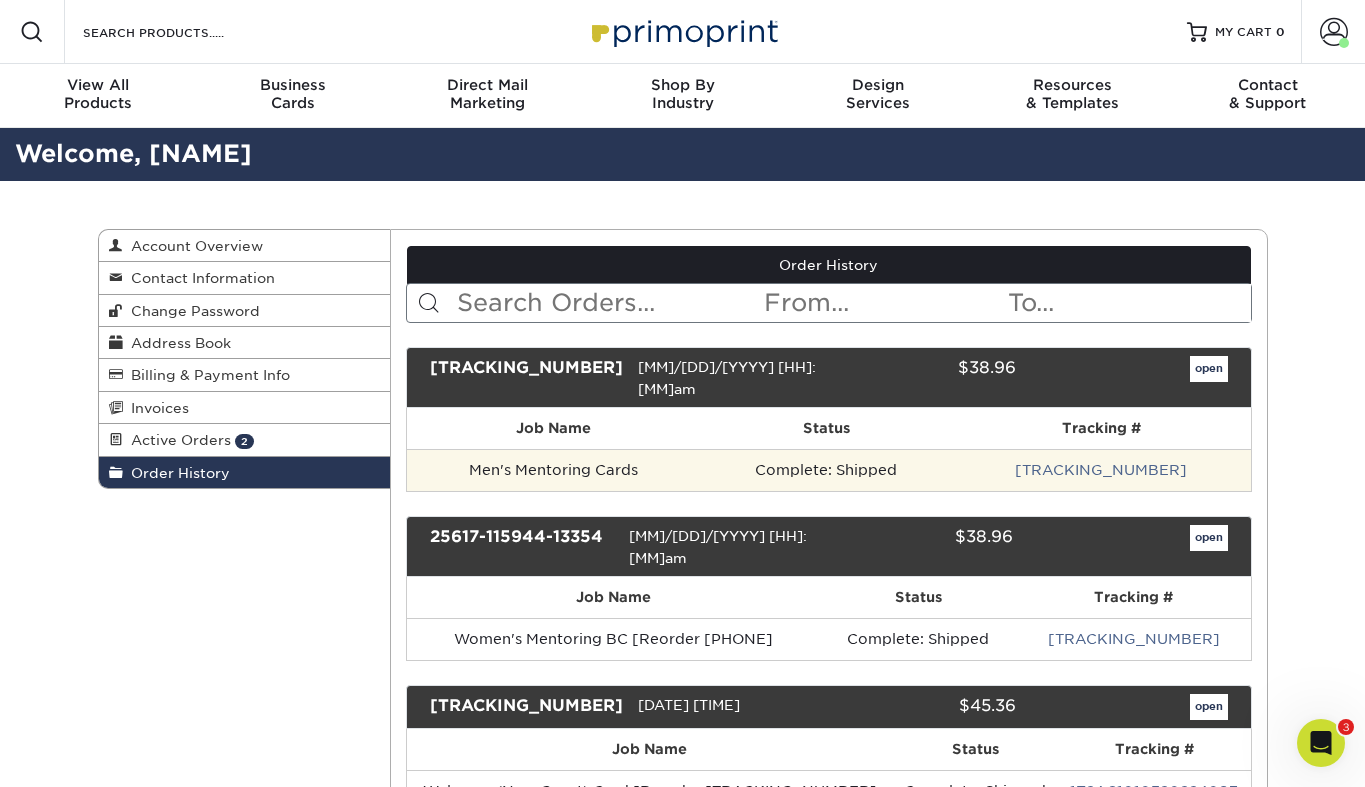 click on "[ID]" at bounding box center [1101, 470] 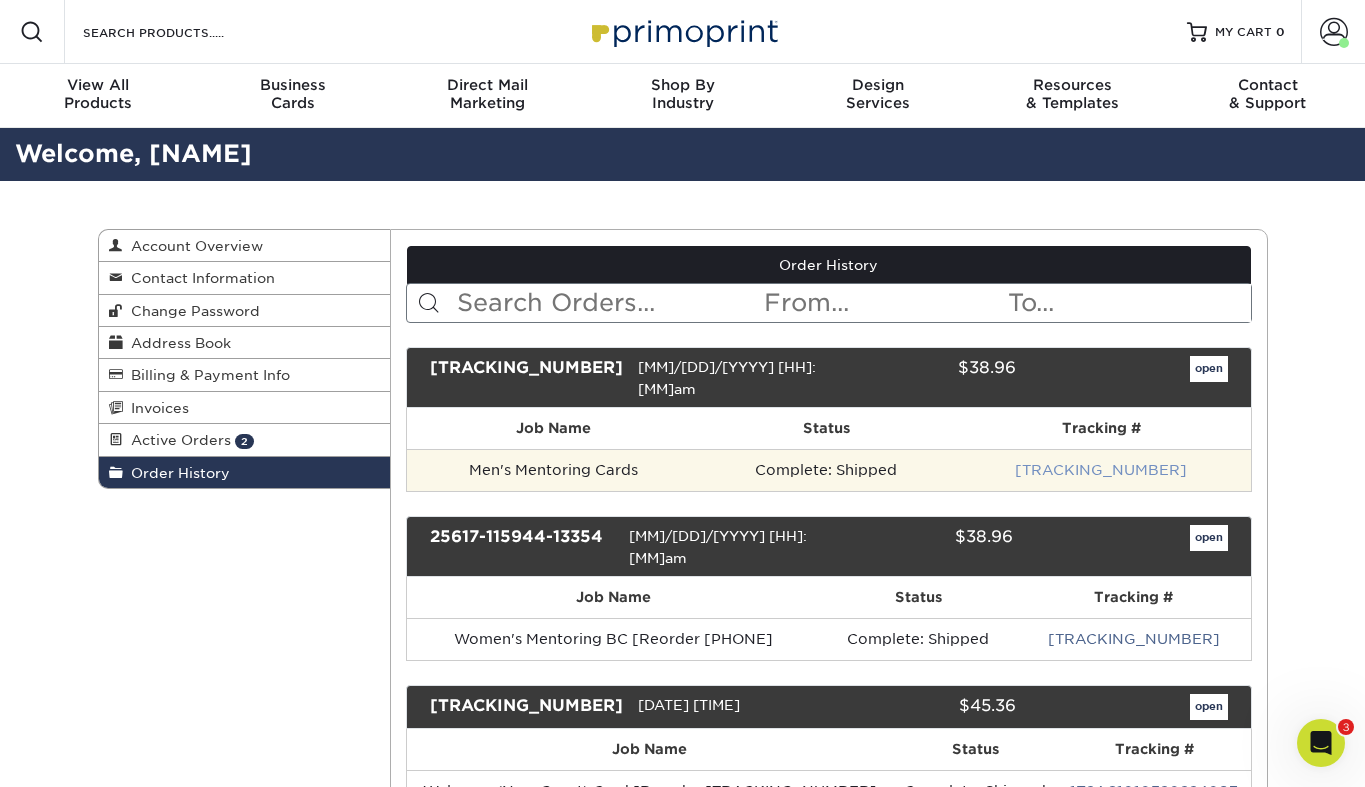 click on "[ID]" at bounding box center [1101, 470] 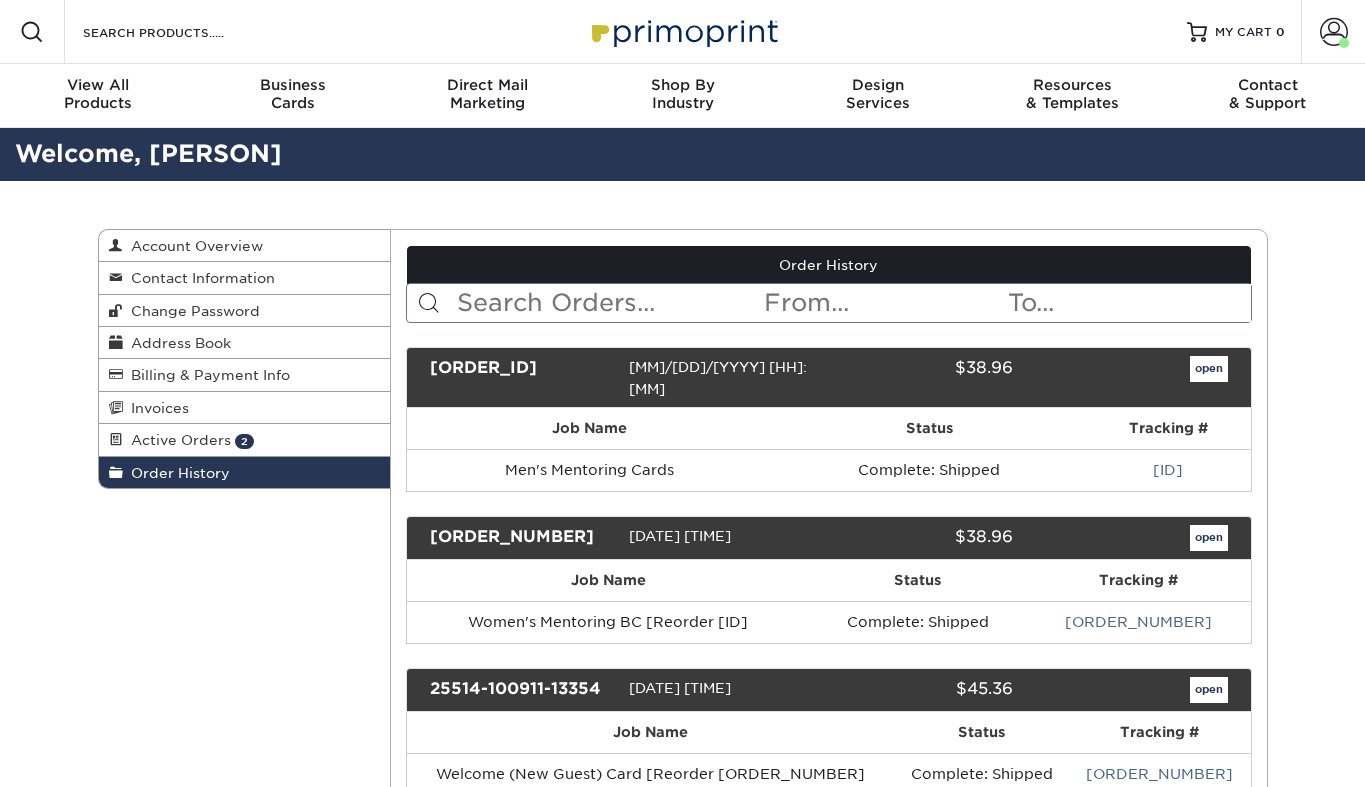 scroll, scrollTop: 0, scrollLeft: 0, axis: both 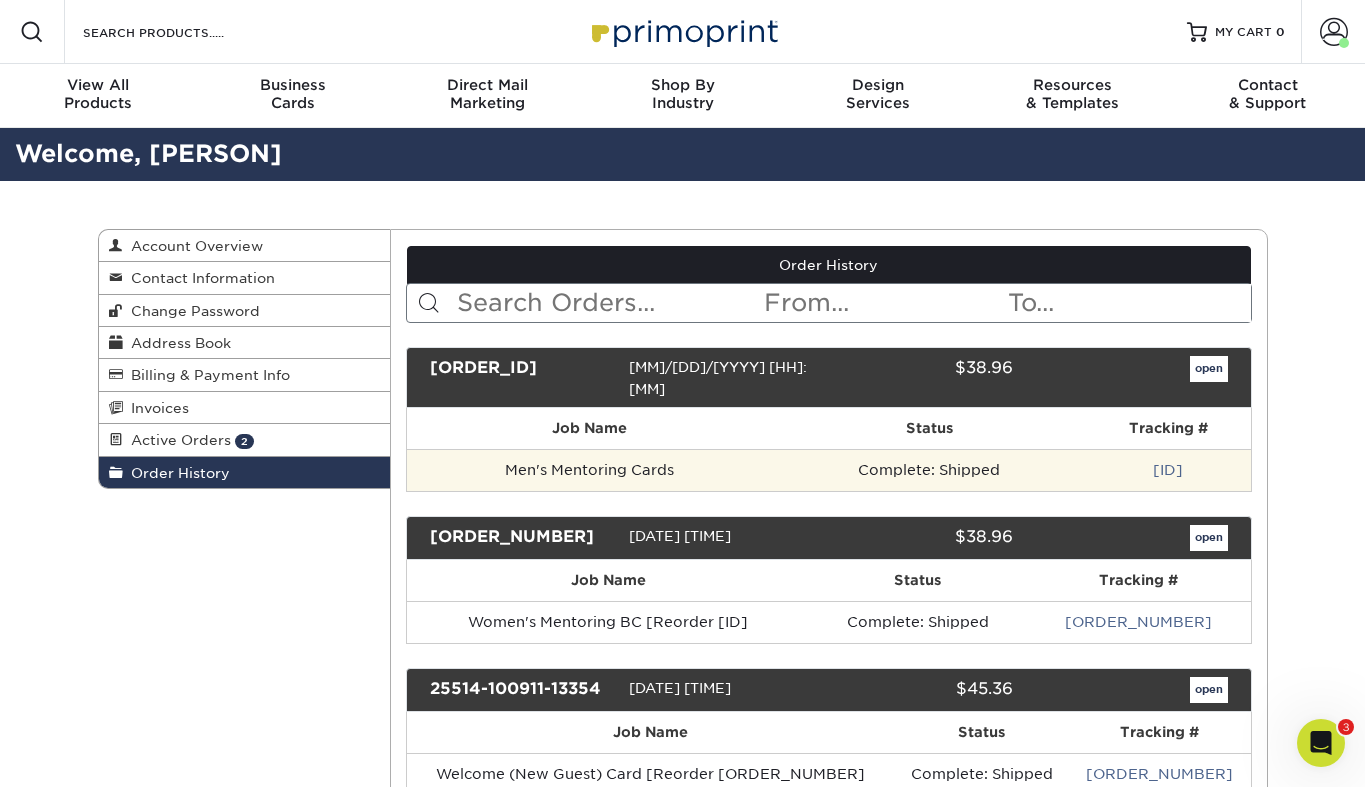 click on "[ID]" at bounding box center [1168, 470] 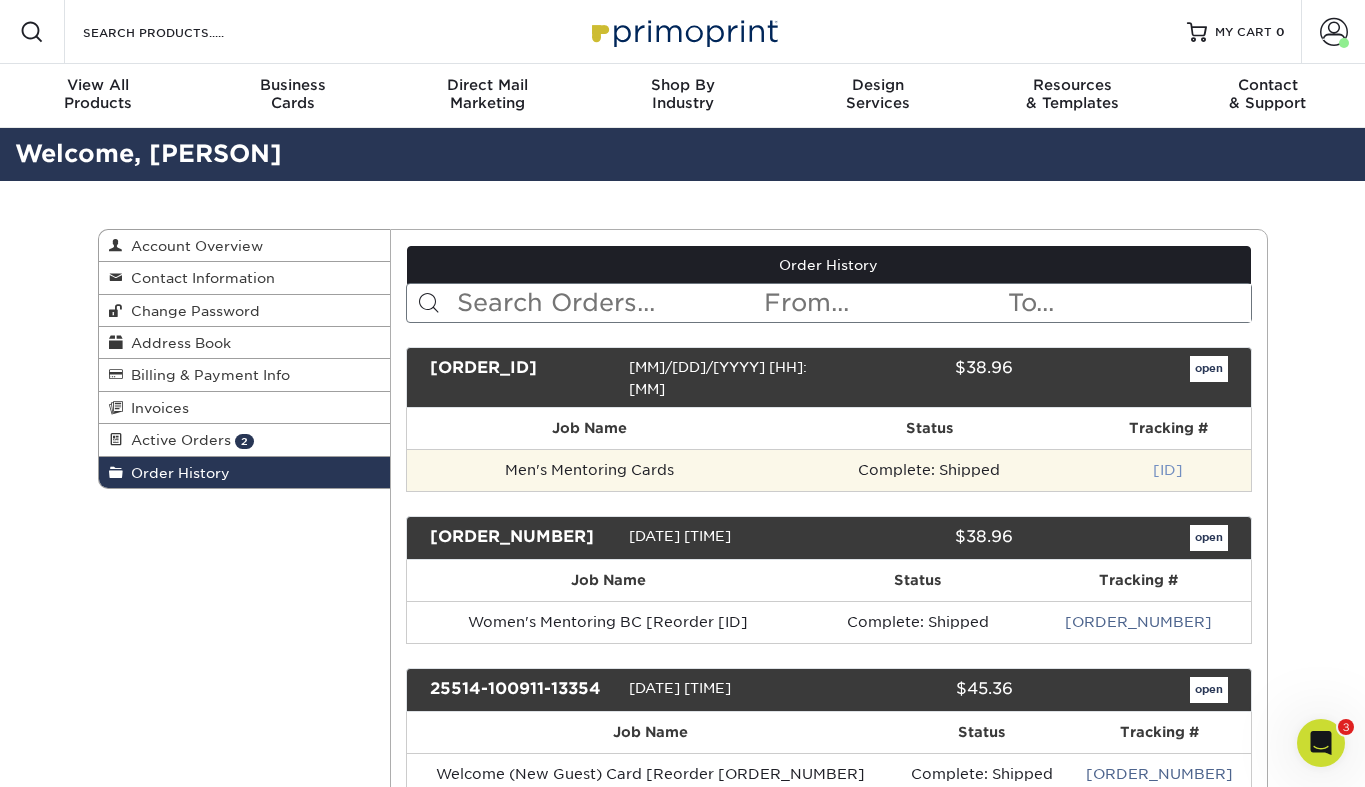 click on "[ID]" at bounding box center [1168, 470] 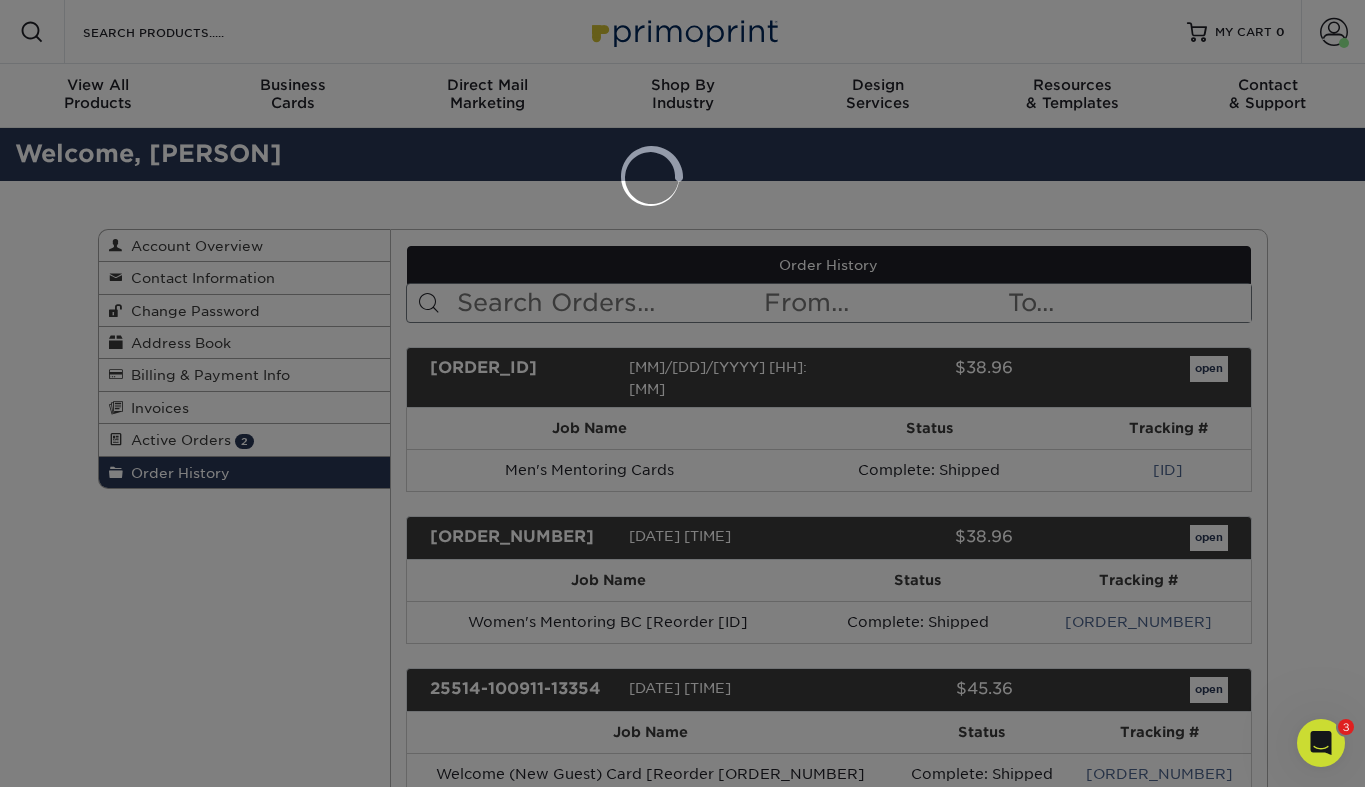 click at bounding box center [682, 393] 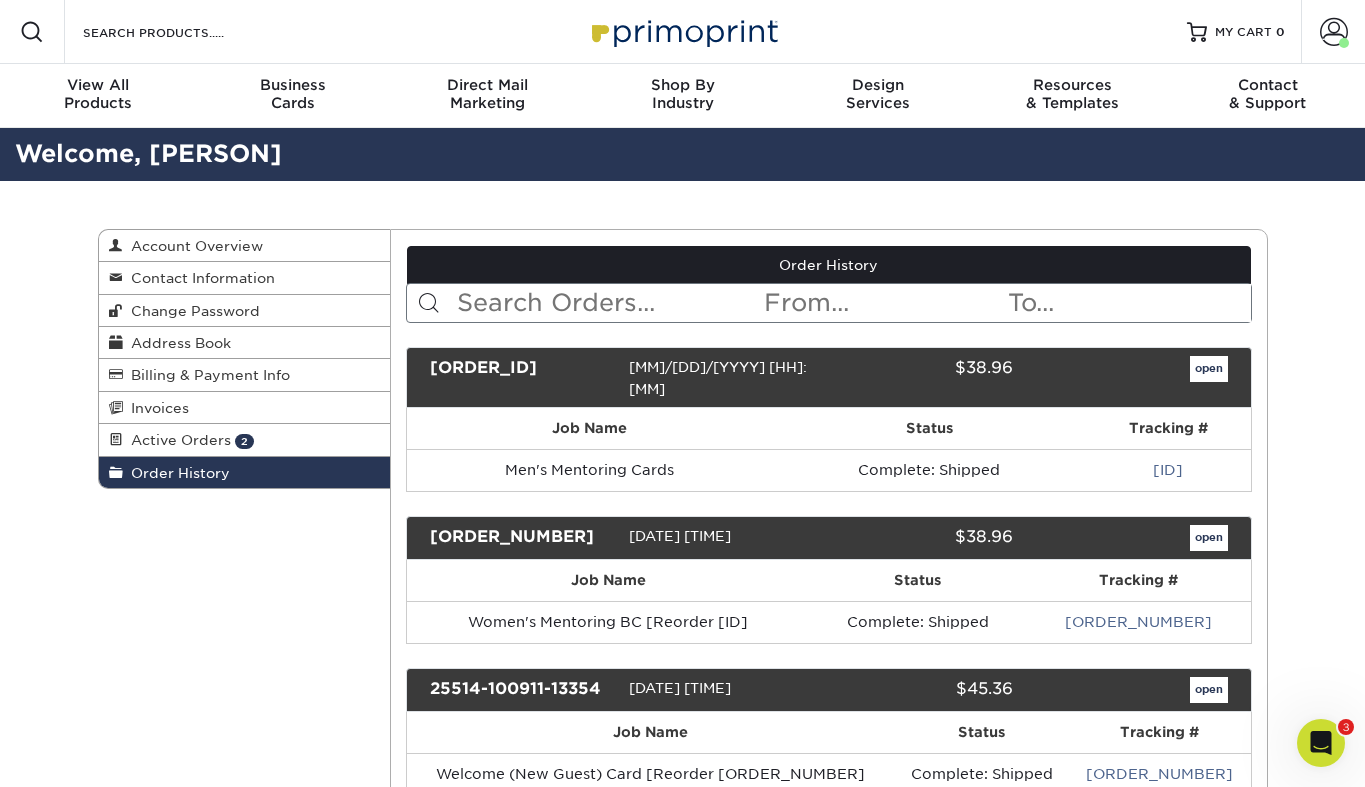 click on "open" at bounding box center [1135, 377] 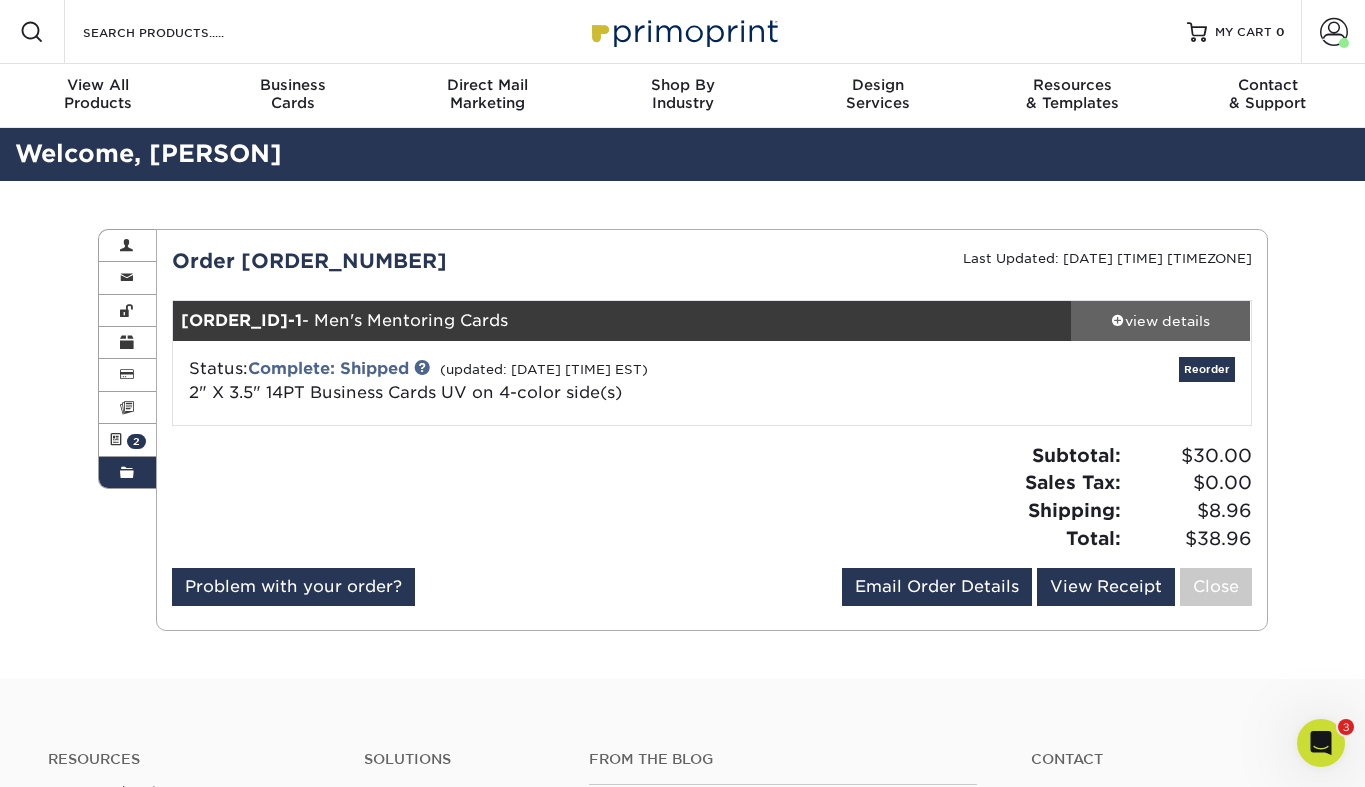click on "view details" at bounding box center [1161, 321] 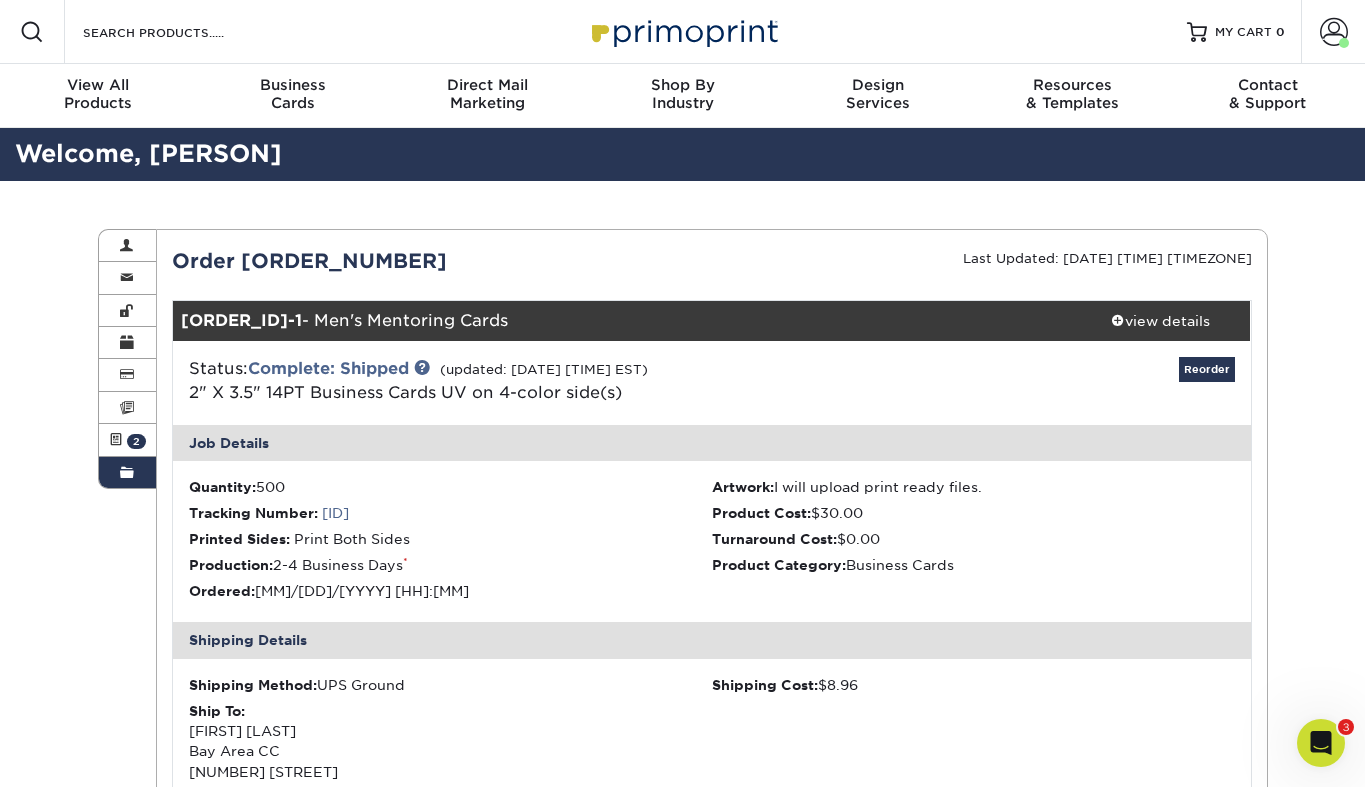 scroll, scrollTop: 0, scrollLeft: 0, axis: both 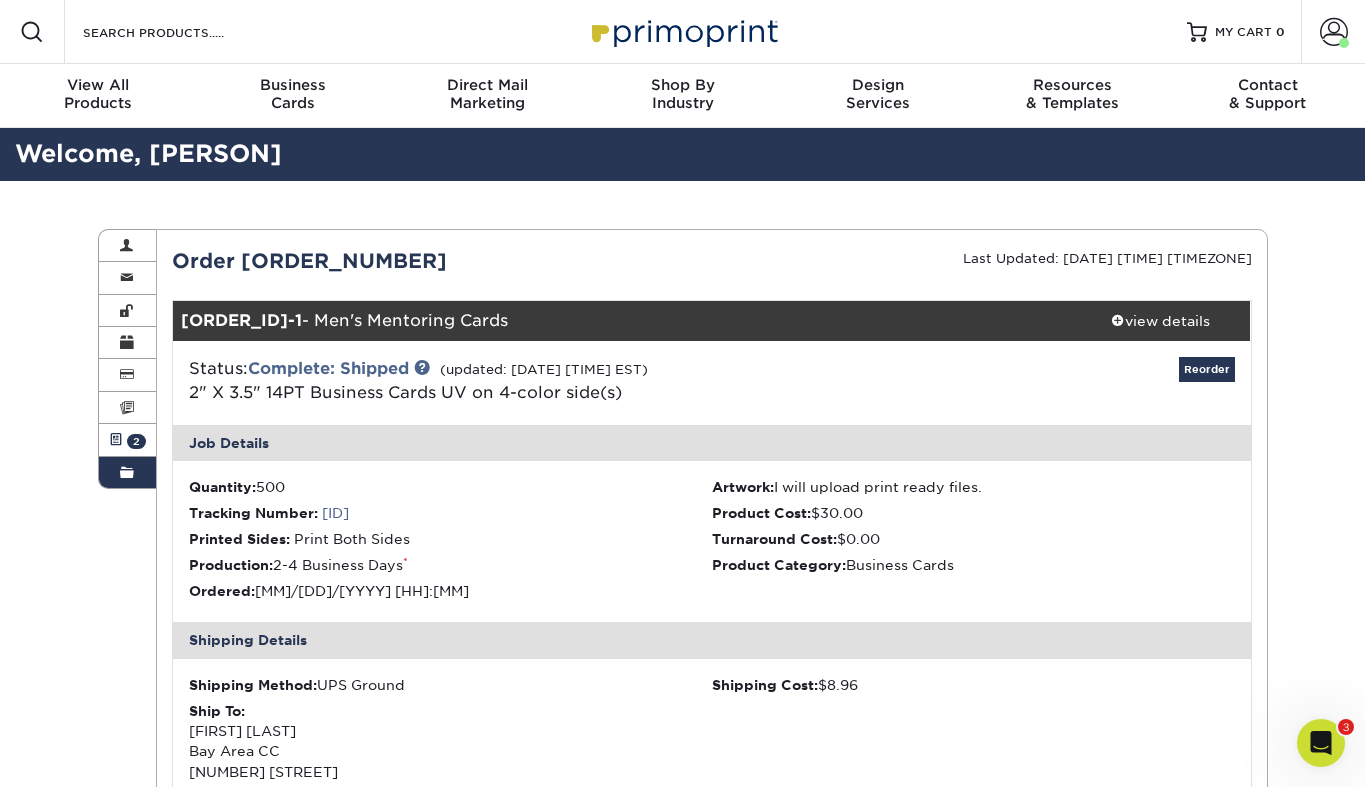 click at bounding box center [116, 440] 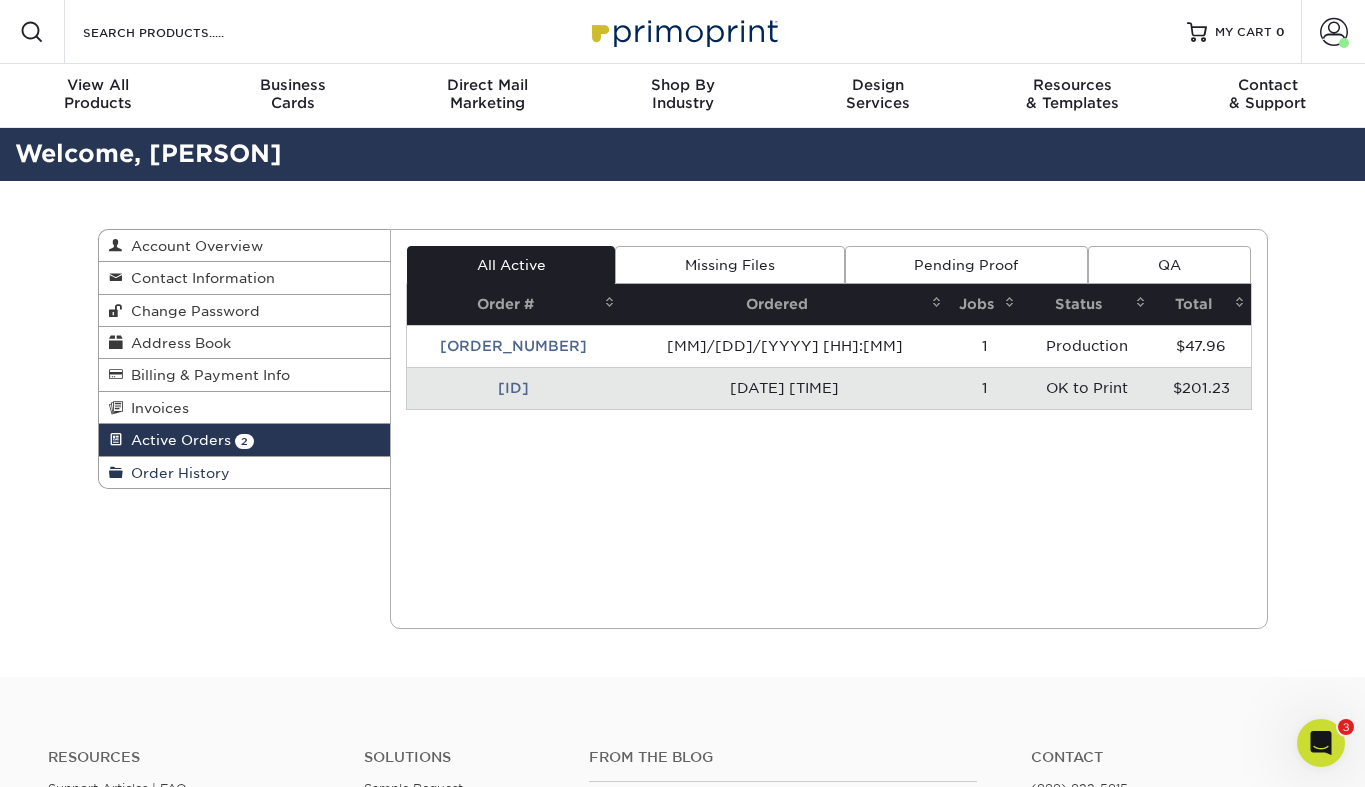 click on "Order History" at bounding box center (176, 473) 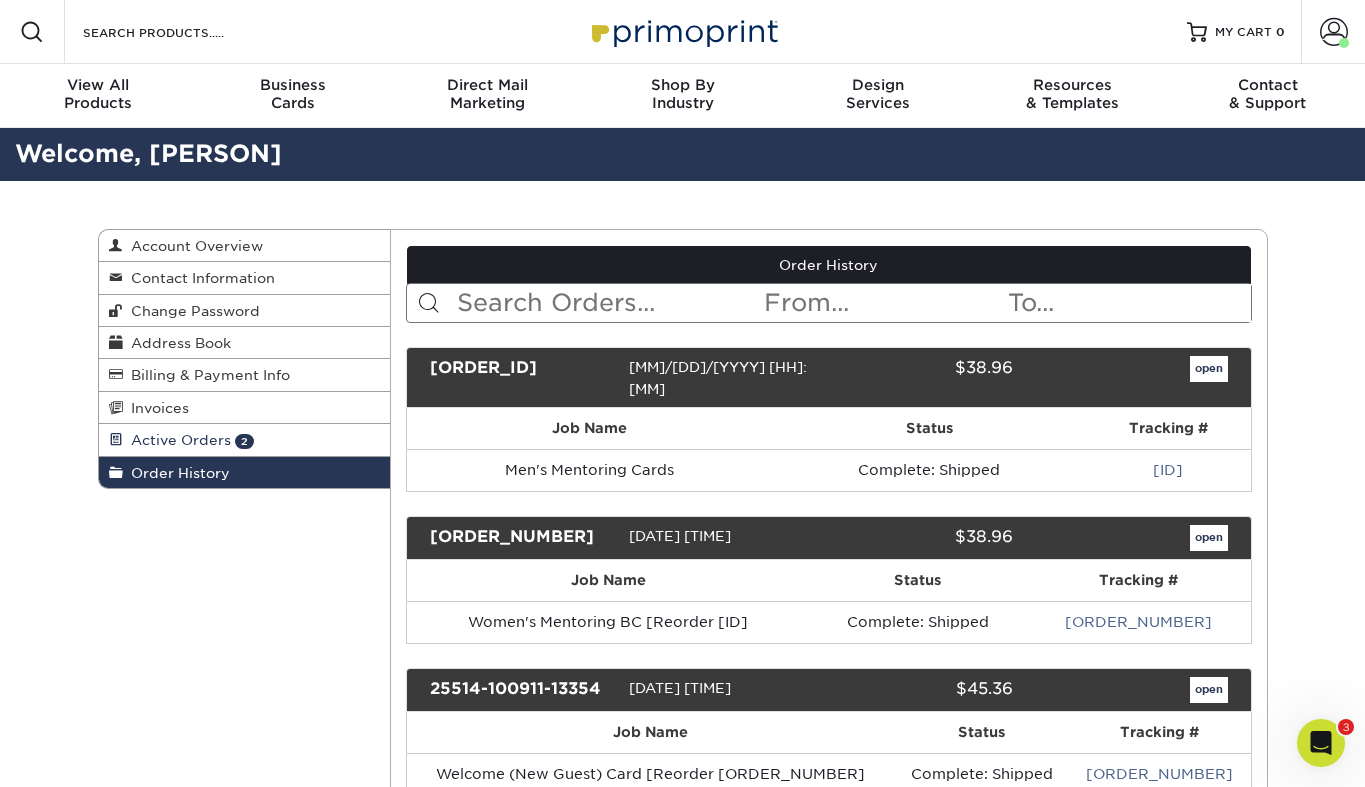 click on "Active Orders   2" at bounding box center [245, 440] 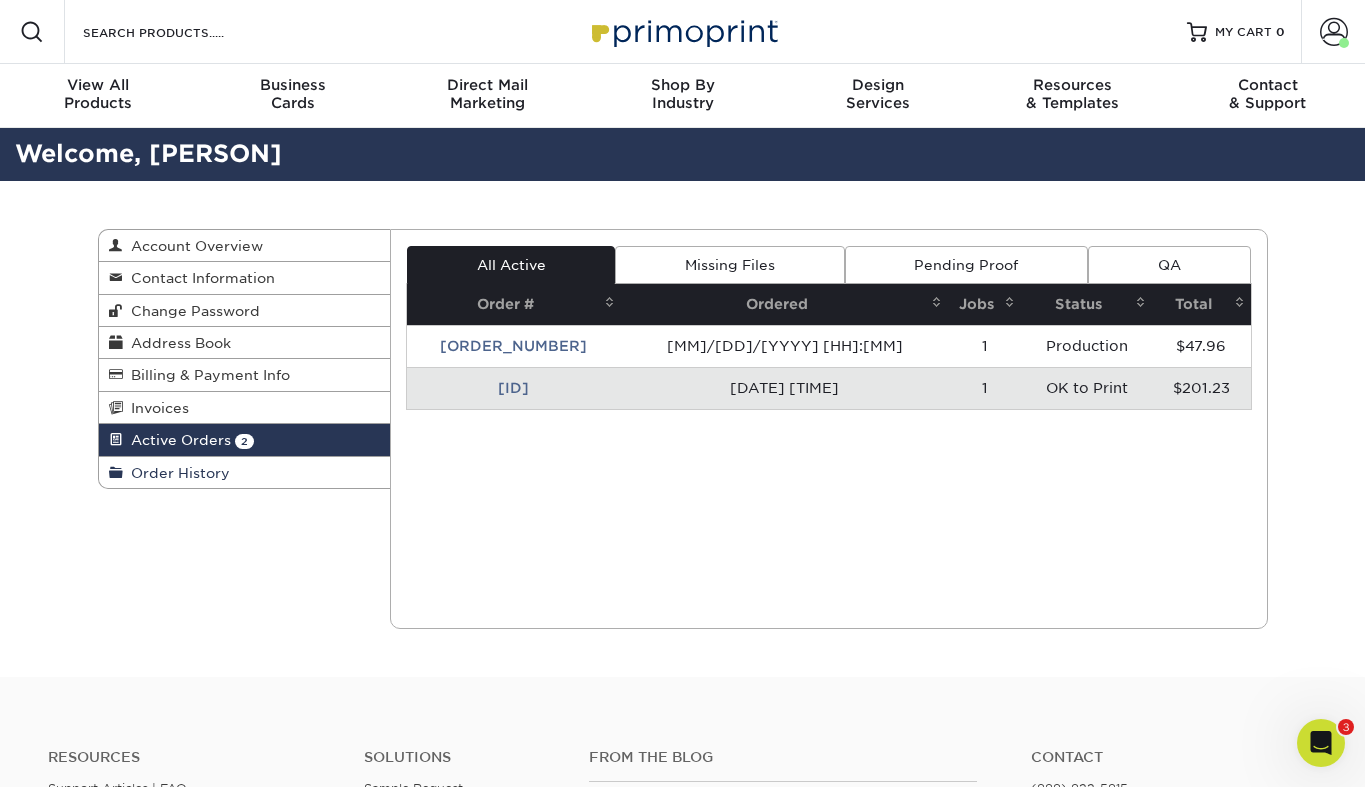 click on "Order History" at bounding box center [176, 473] 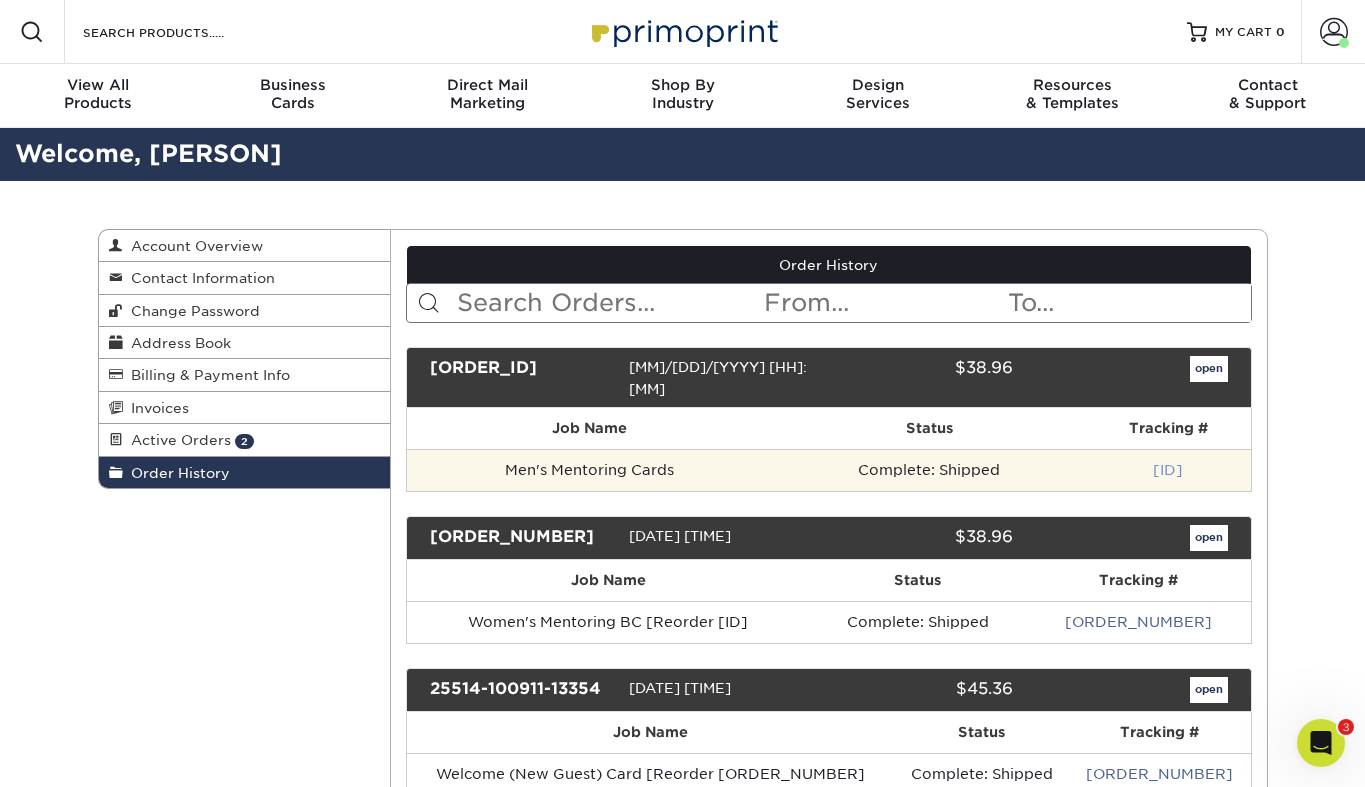 click on "[ID]" at bounding box center [1168, 470] 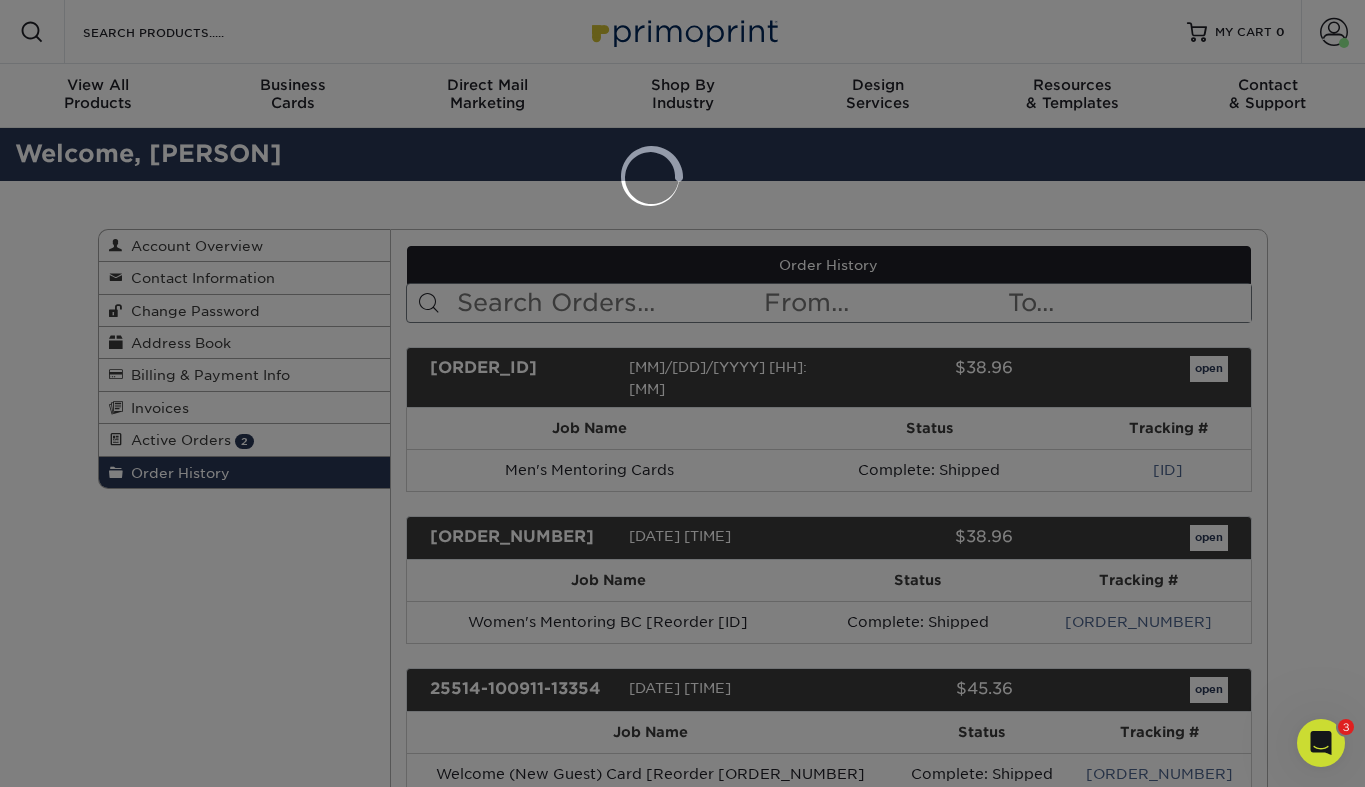 click at bounding box center (682, 393) 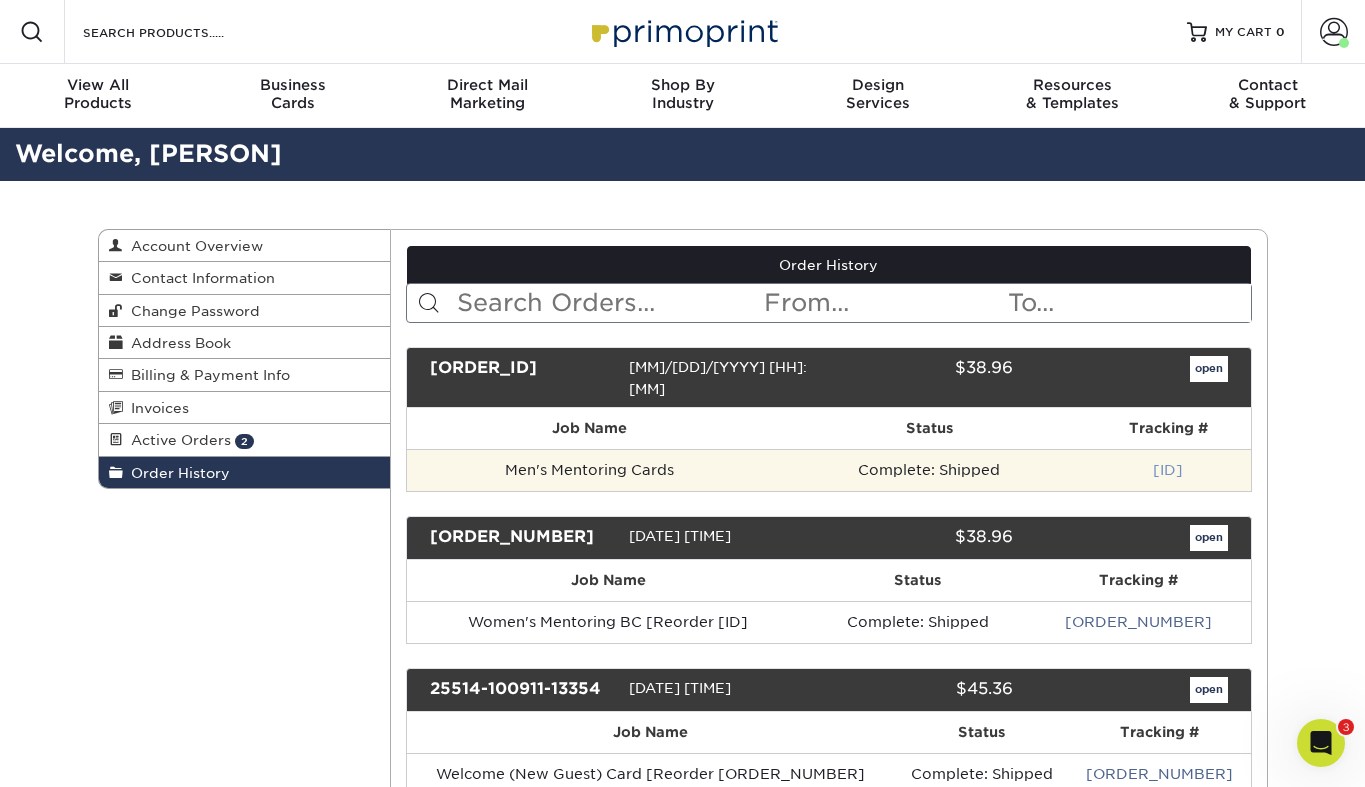 click on "[ID]" at bounding box center (1168, 470) 